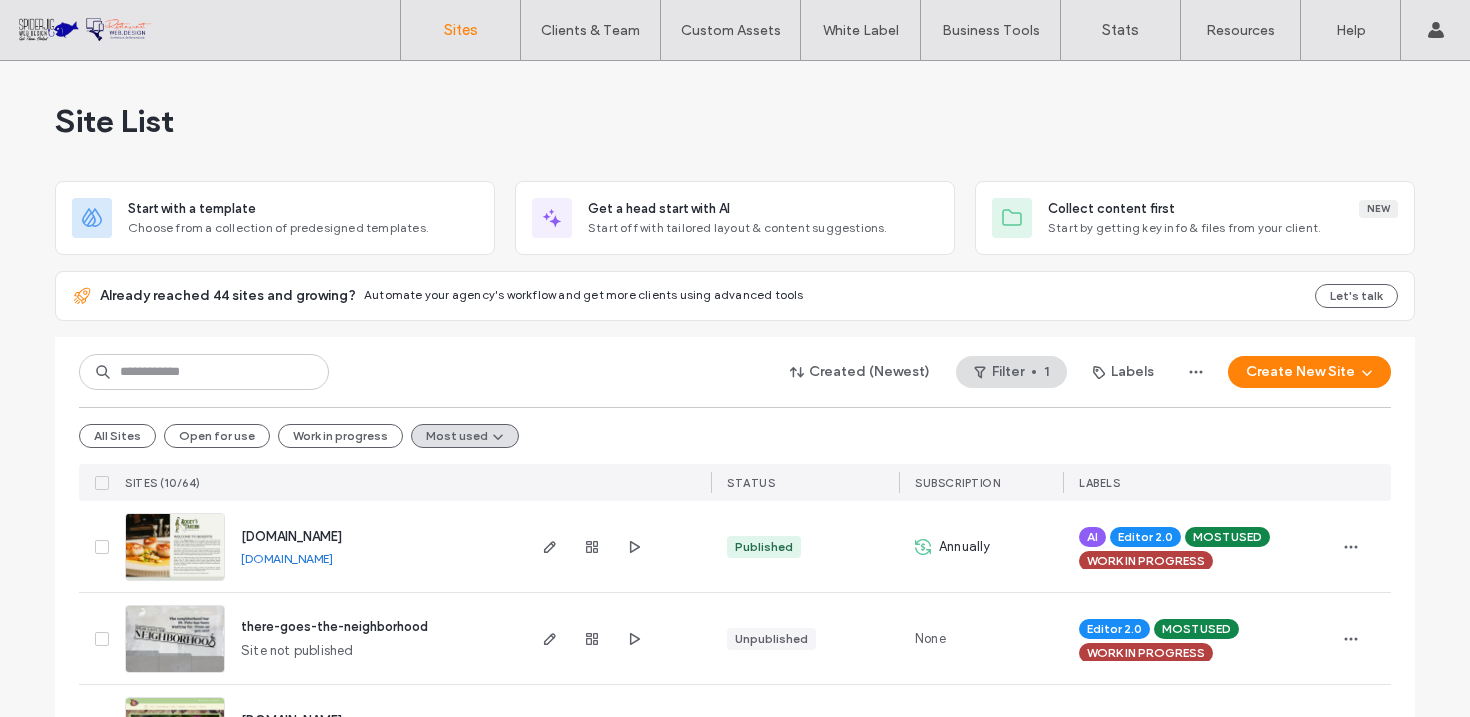 scroll, scrollTop: 0, scrollLeft: 0, axis: both 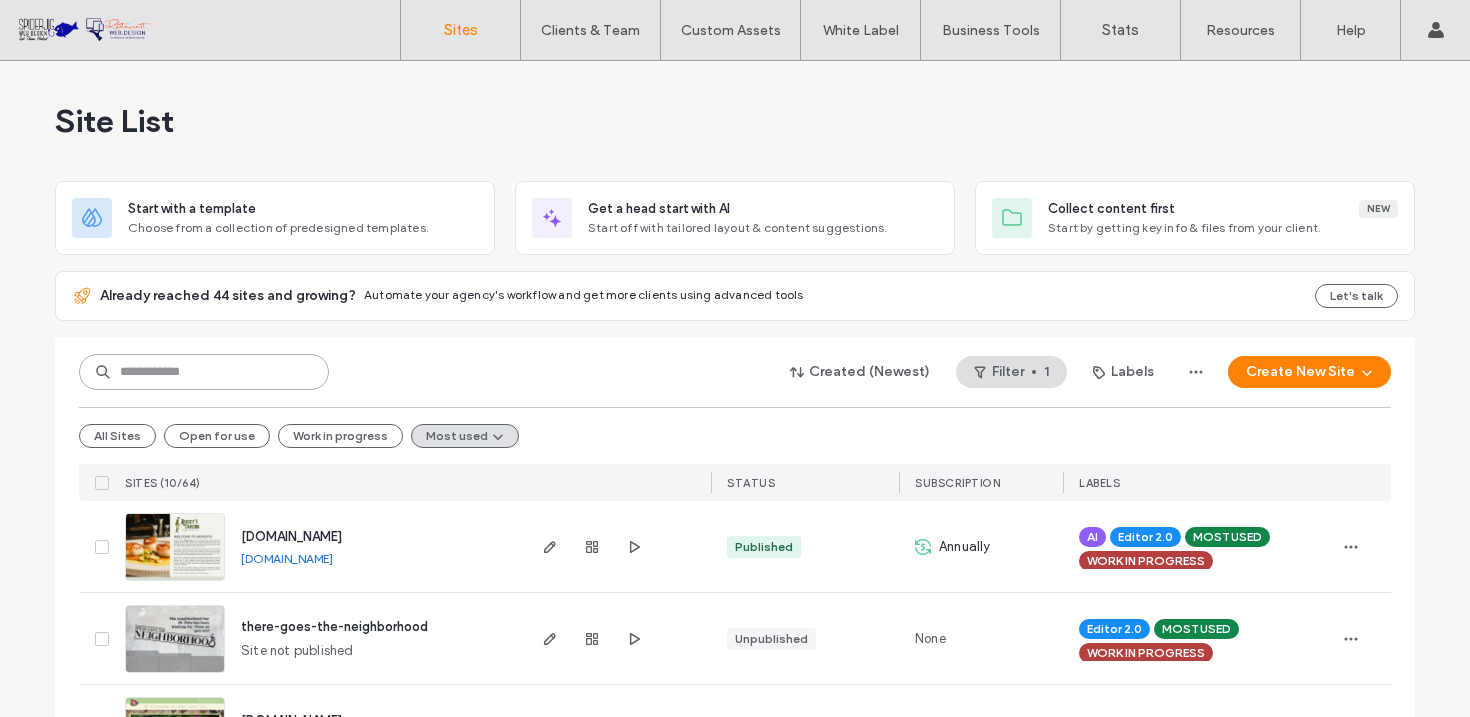 click at bounding box center [204, 372] 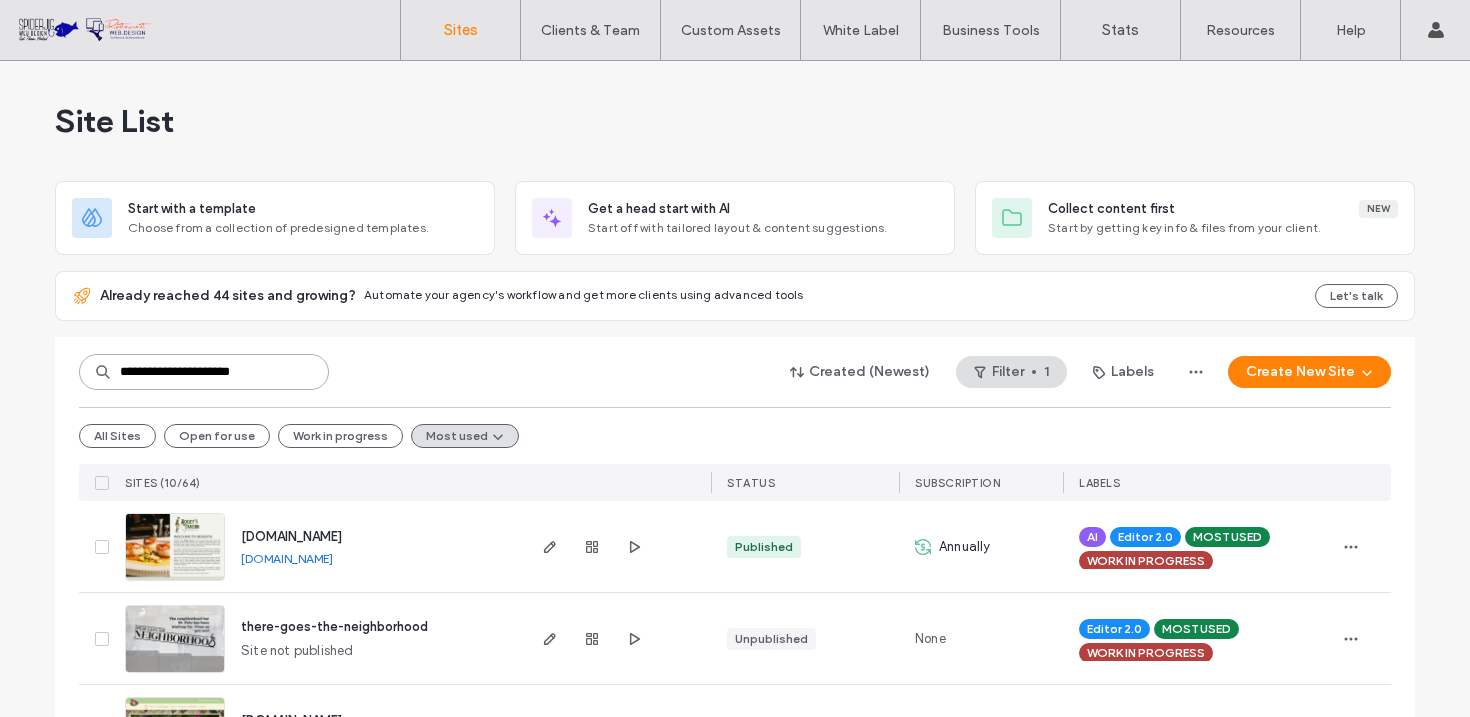 type on "**********" 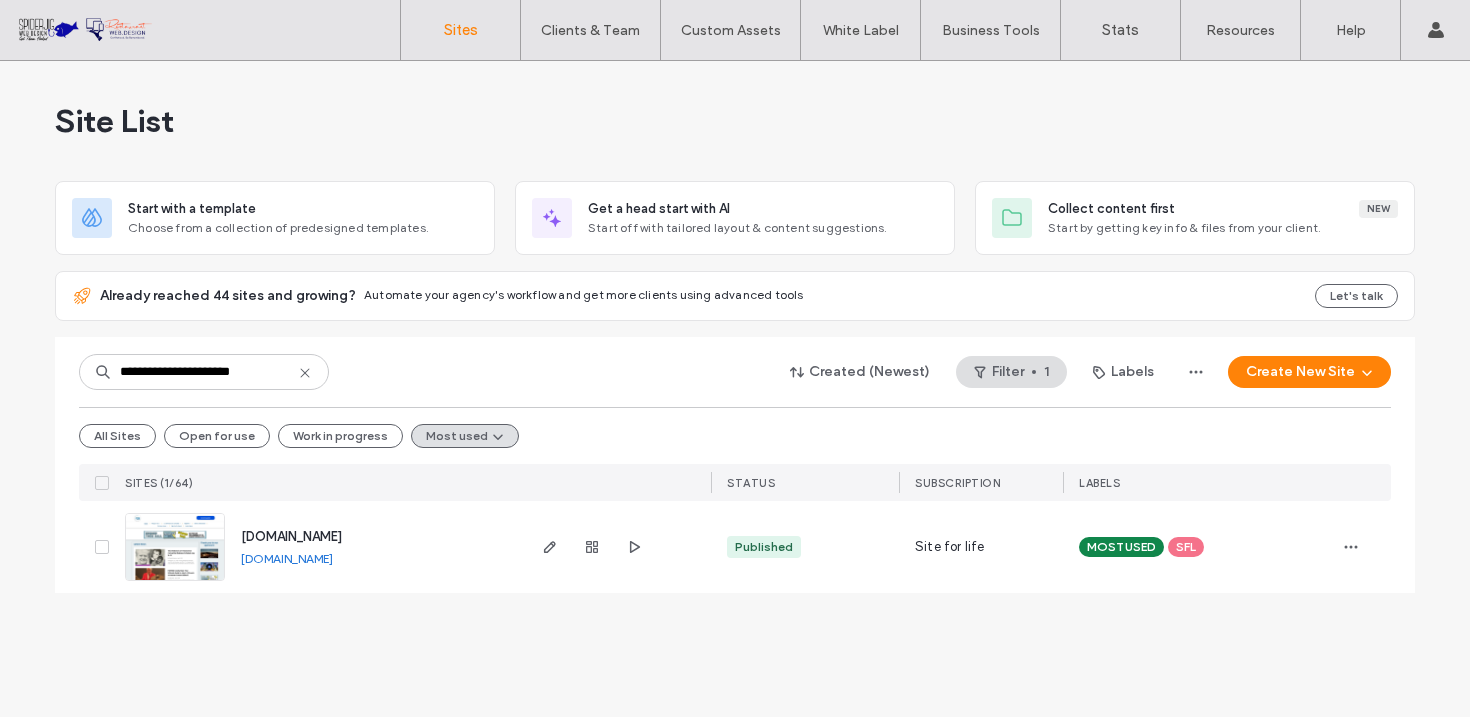 click at bounding box center (175, 582) 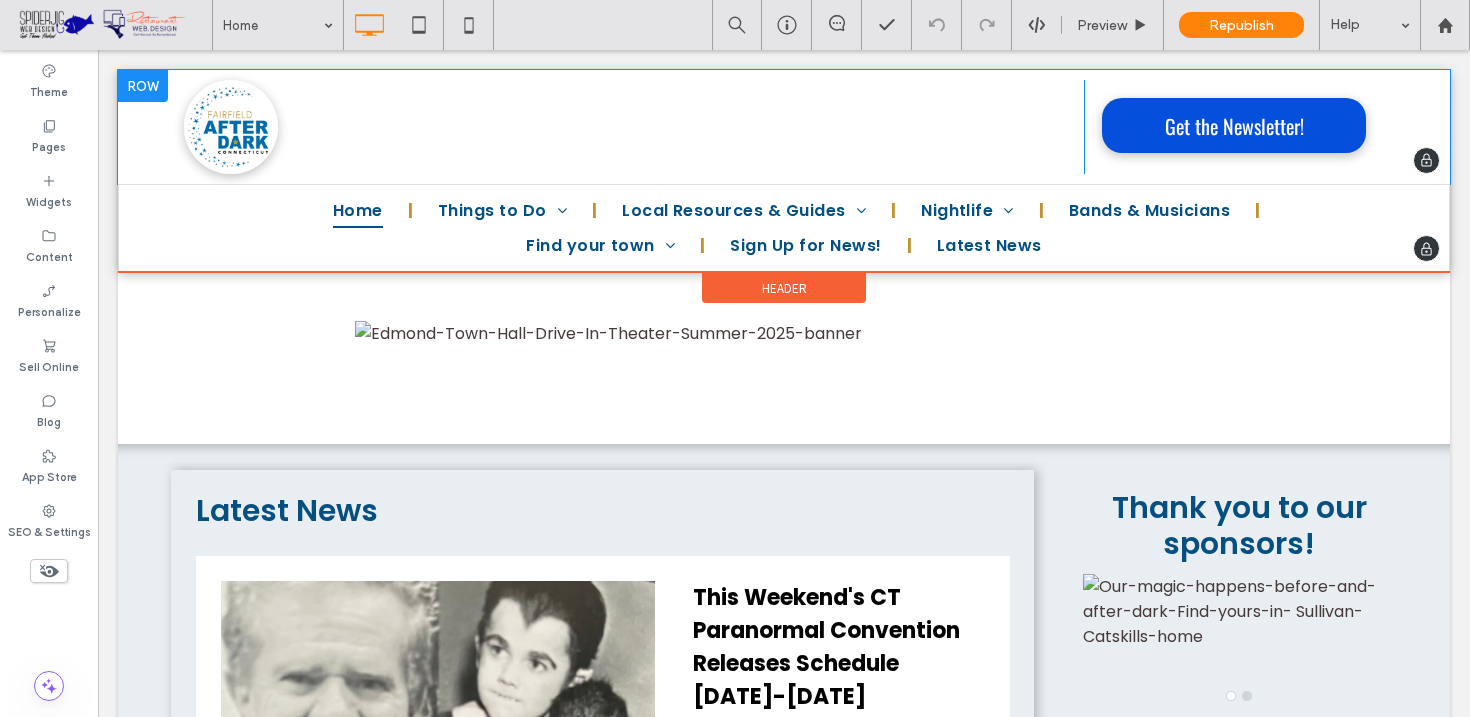 scroll, scrollTop: 0, scrollLeft: 0, axis: both 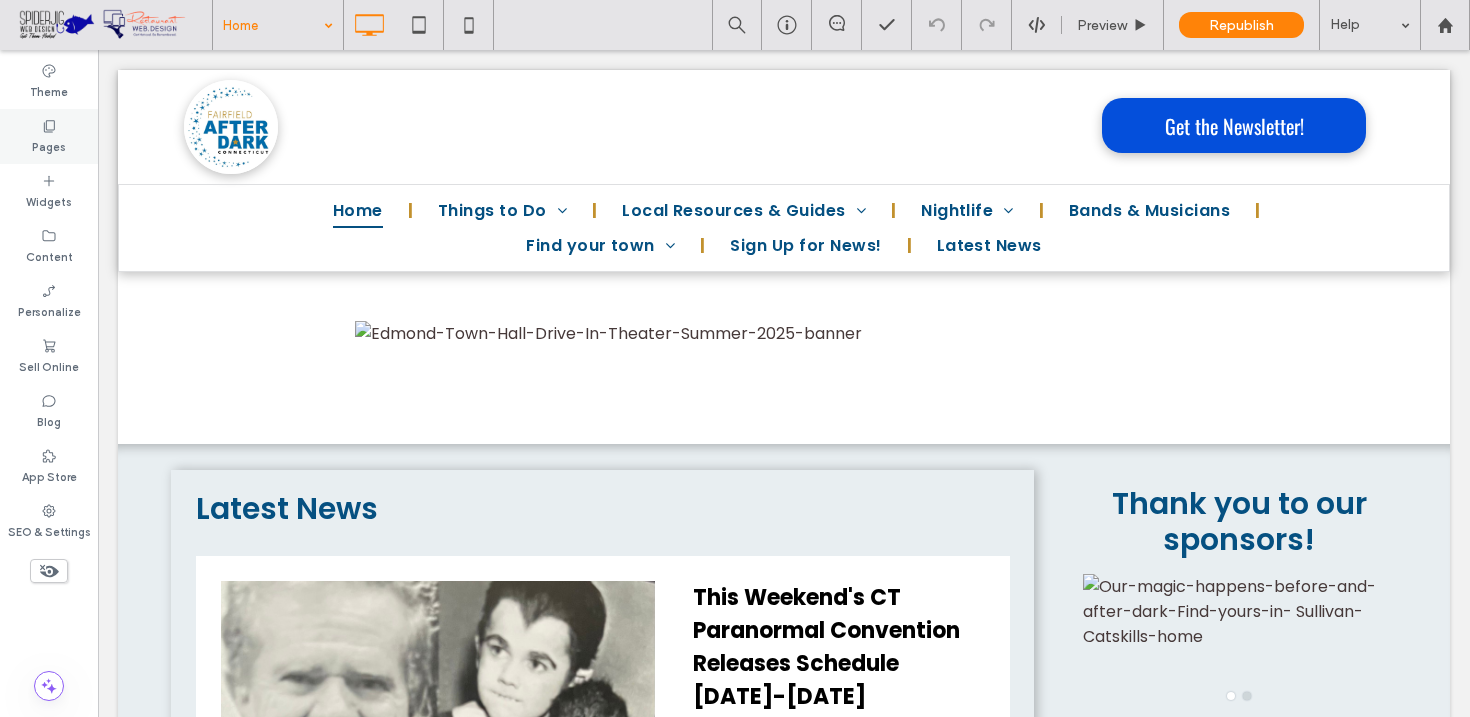 click on "Pages" at bounding box center (49, 145) 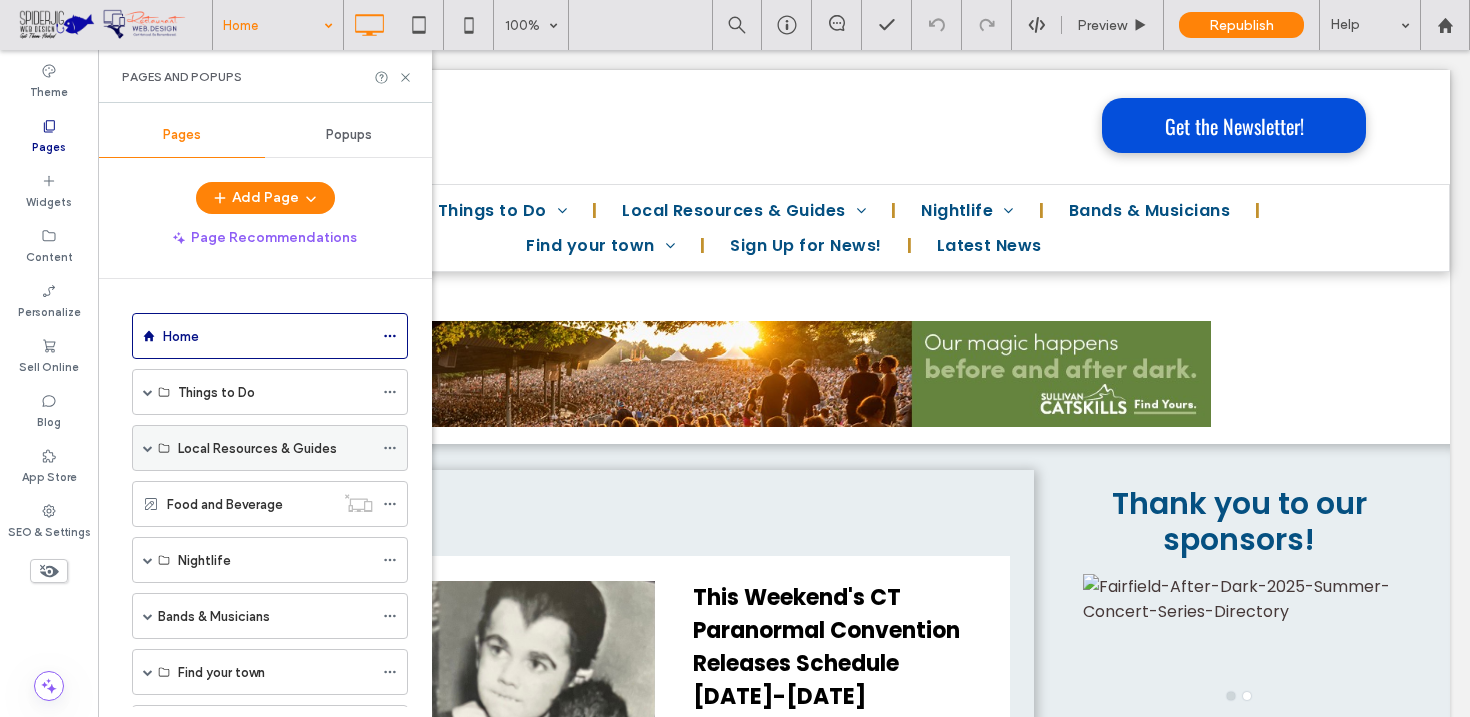 click at bounding box center (148, 448) 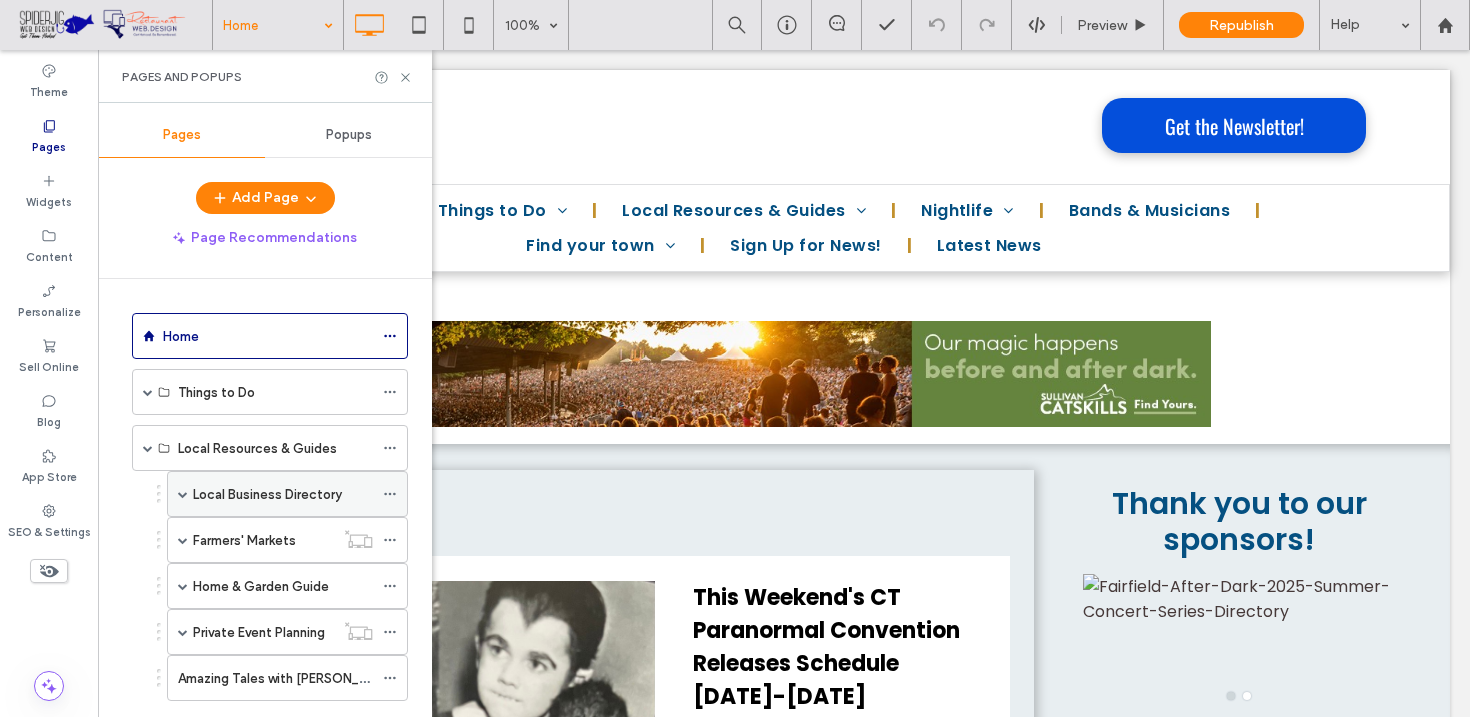 click on "Local Business Directory" at bounding box center [267, 494] 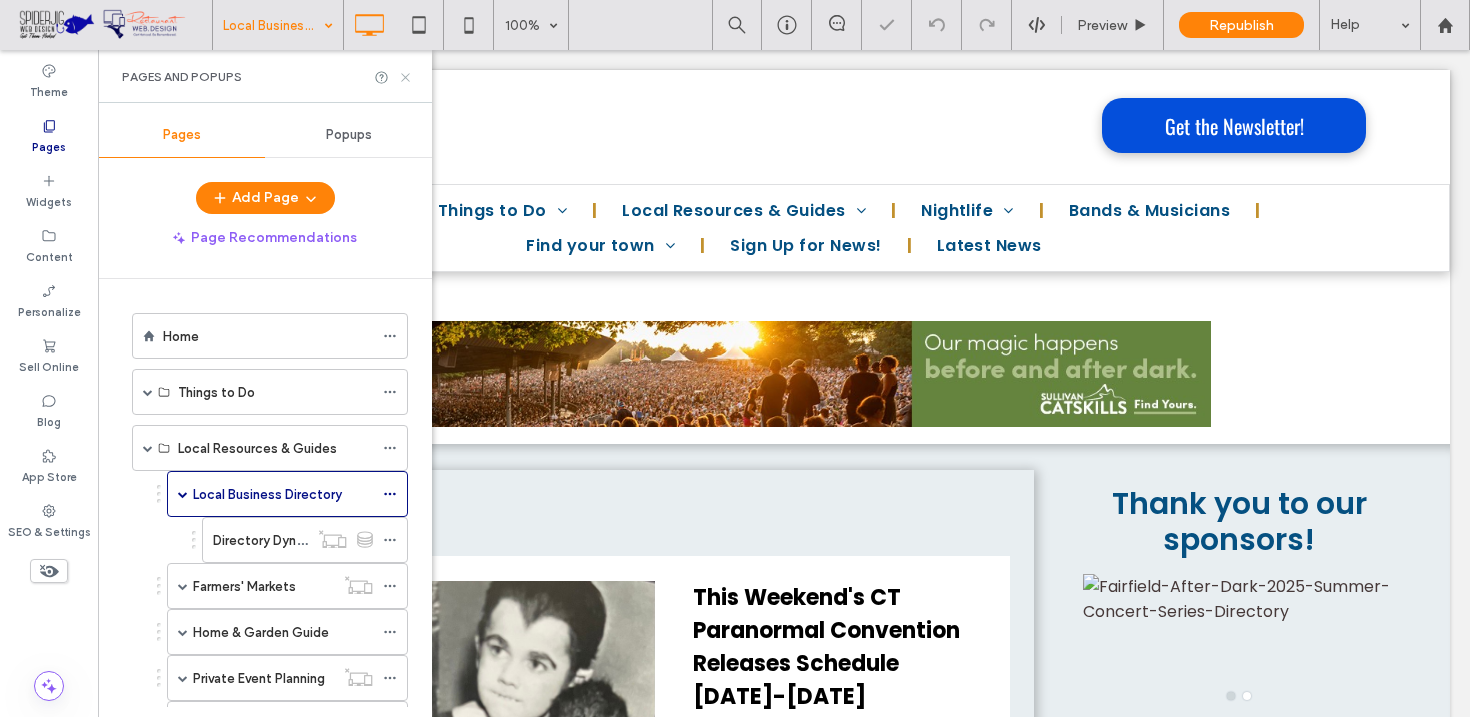 click 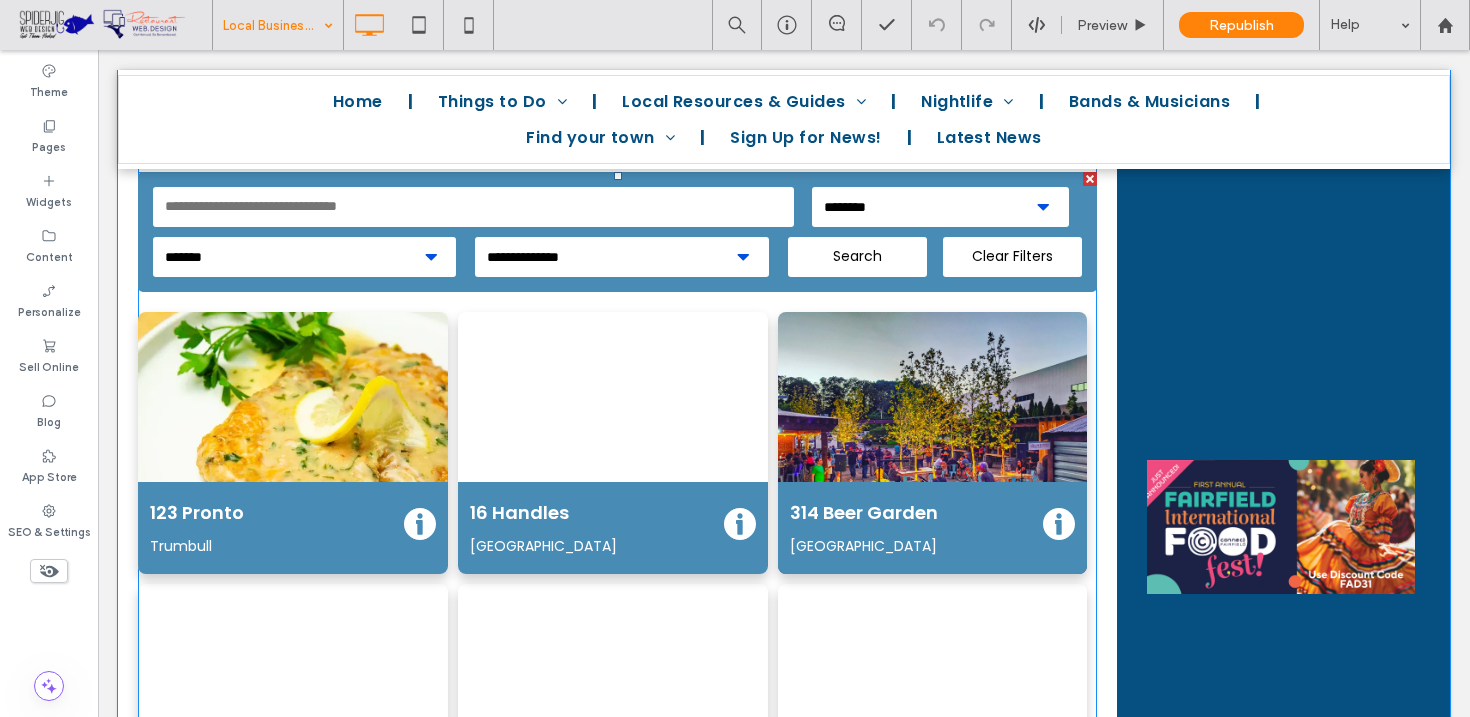 scroll, scrollTop: 954, scrollLeft: 0, axis: vertical 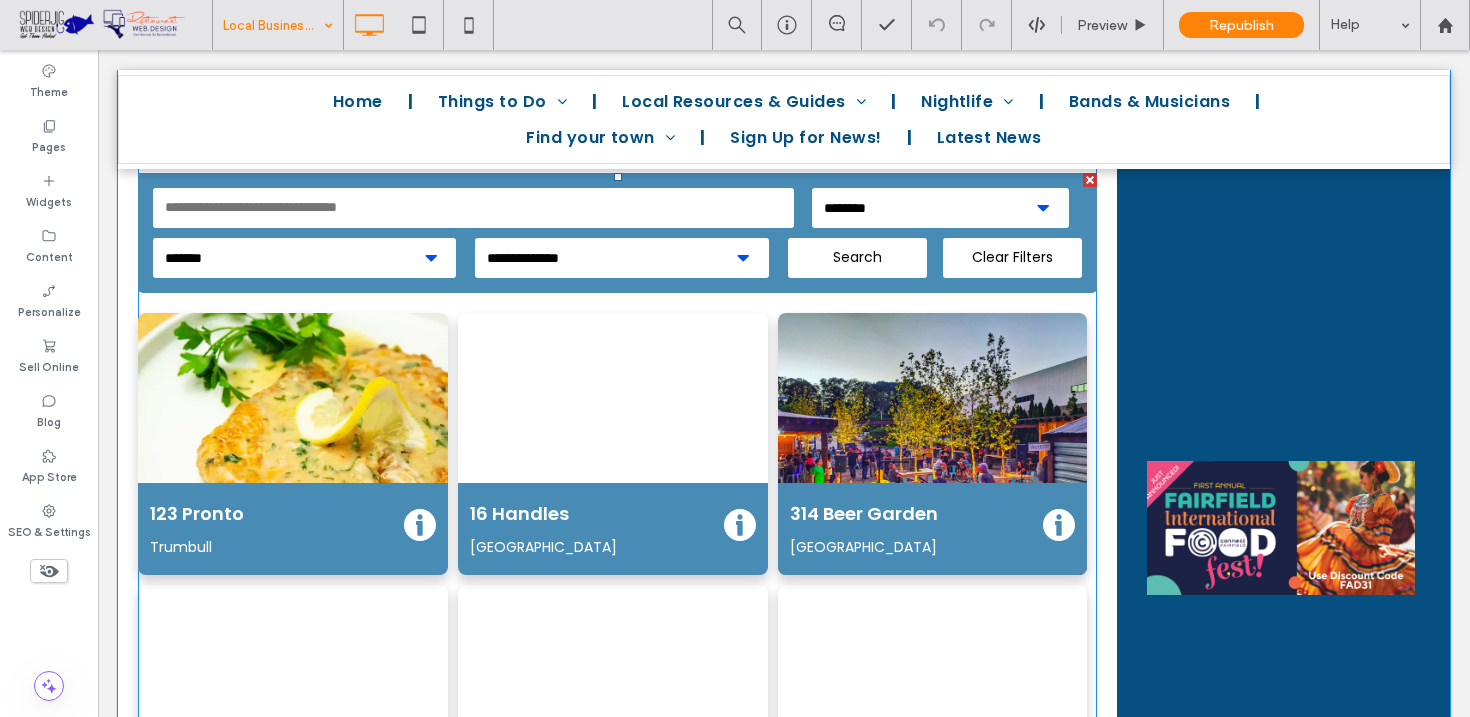click at bounding box center [617, 802] 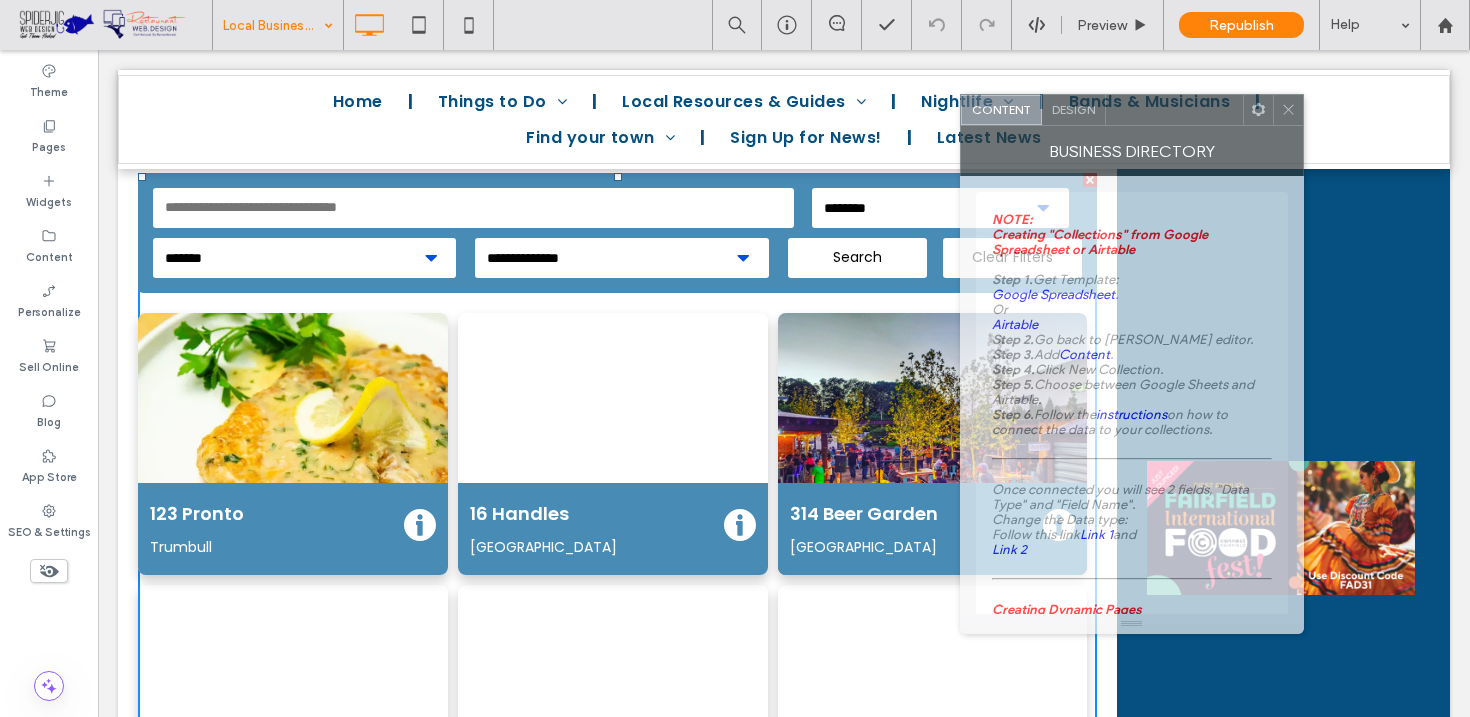 drag, startPoint x: 1166, startPoint y: 116, endPoint x: 673, endPoint y: 110, distance: 493.0365 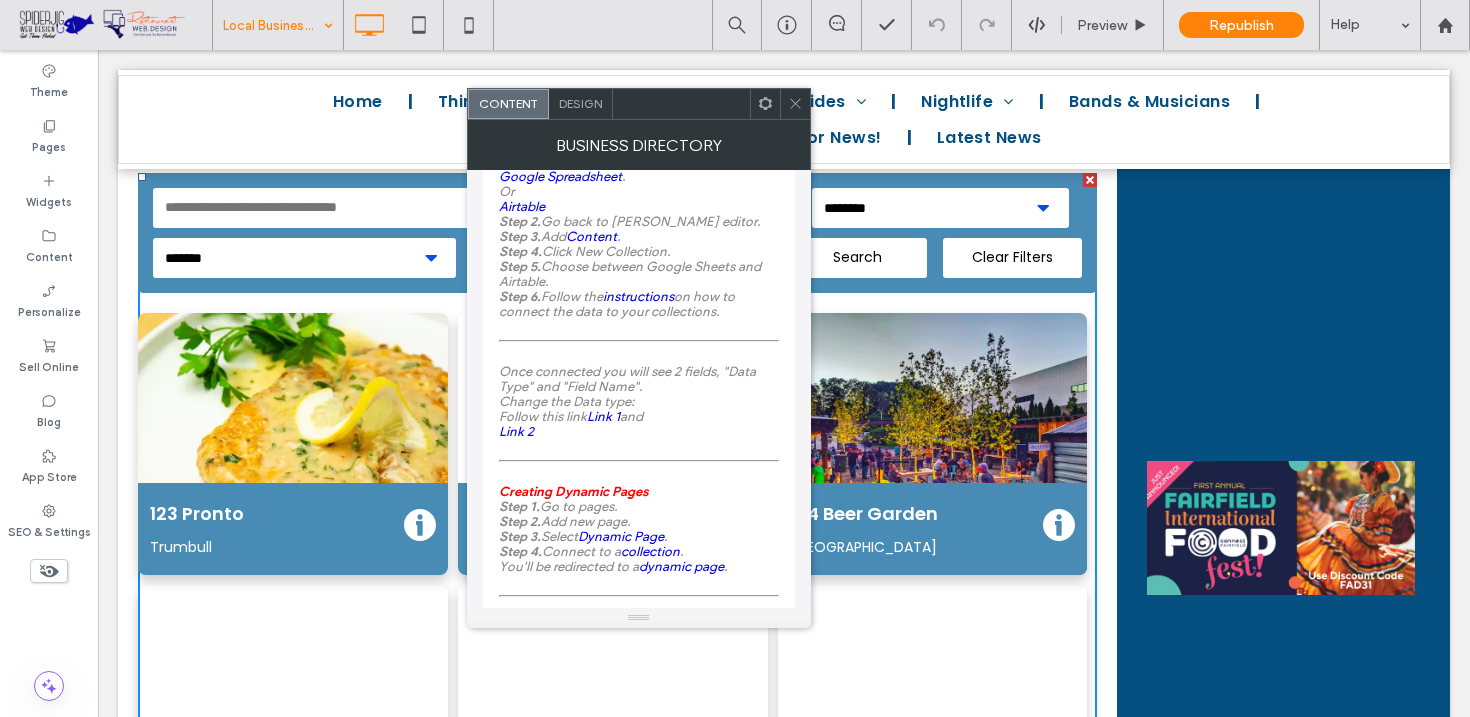 scroll, scrollTop: 0, scrollLeft: 0, axis: both 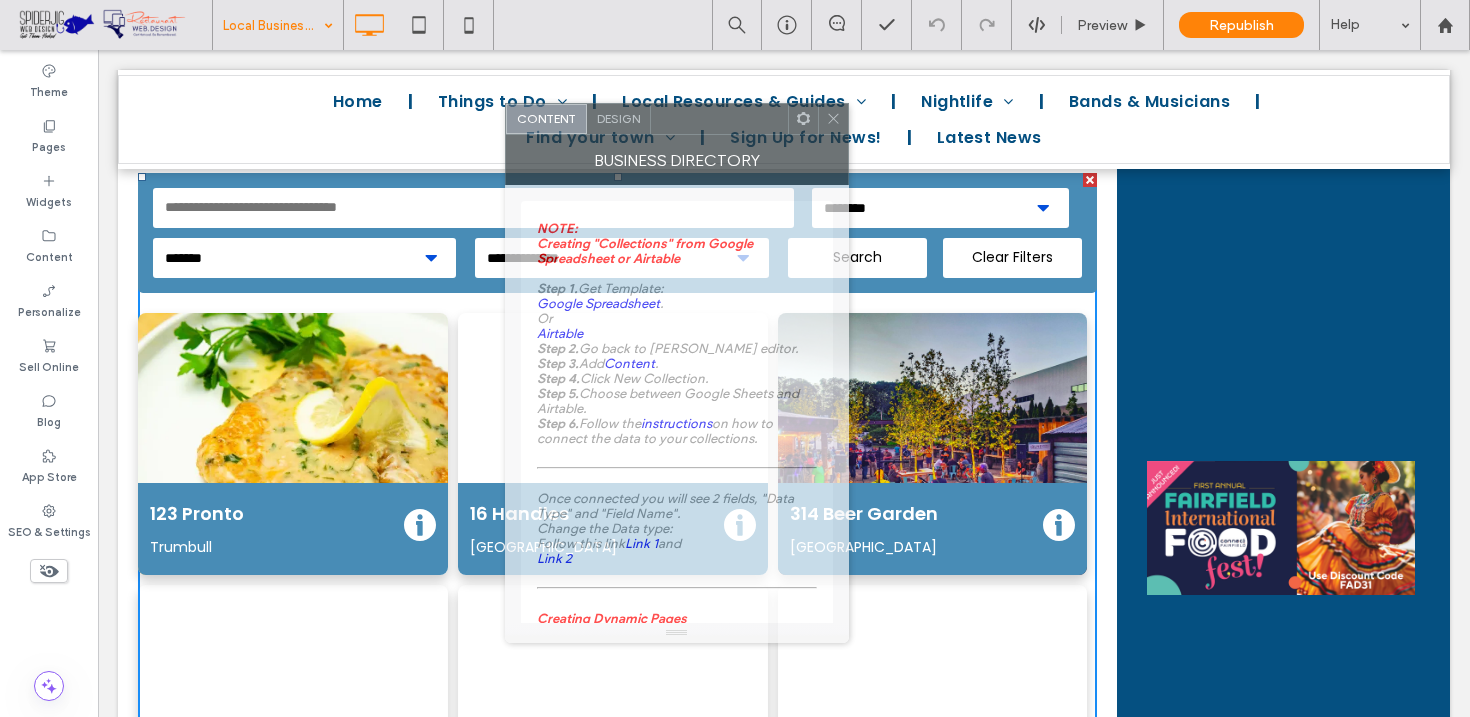 drag, startPoint x: 677, startPoint y: 119, endPoint x: 861, endPoint y: 214, distance: 207.07729 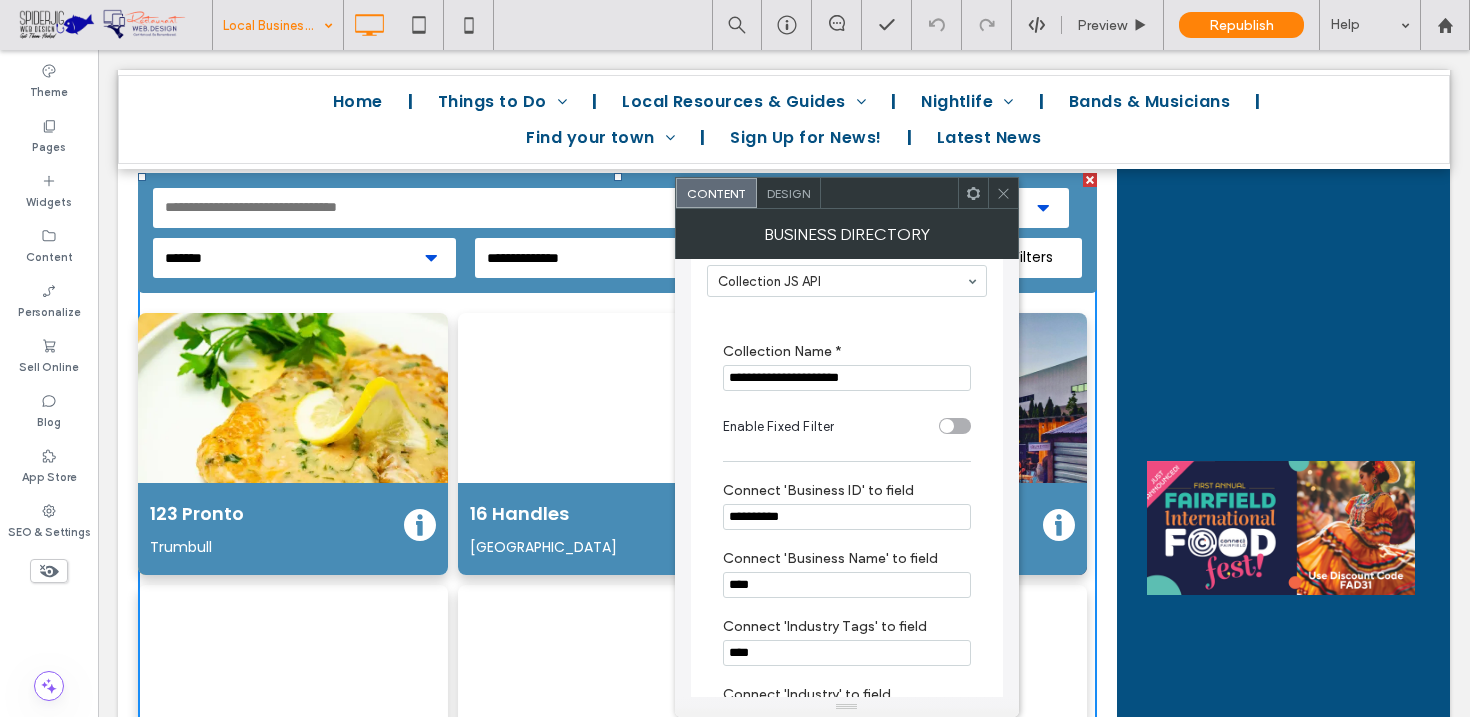 scroll, scrollTop: 1052, scrollLeft: 0, axis: vertical 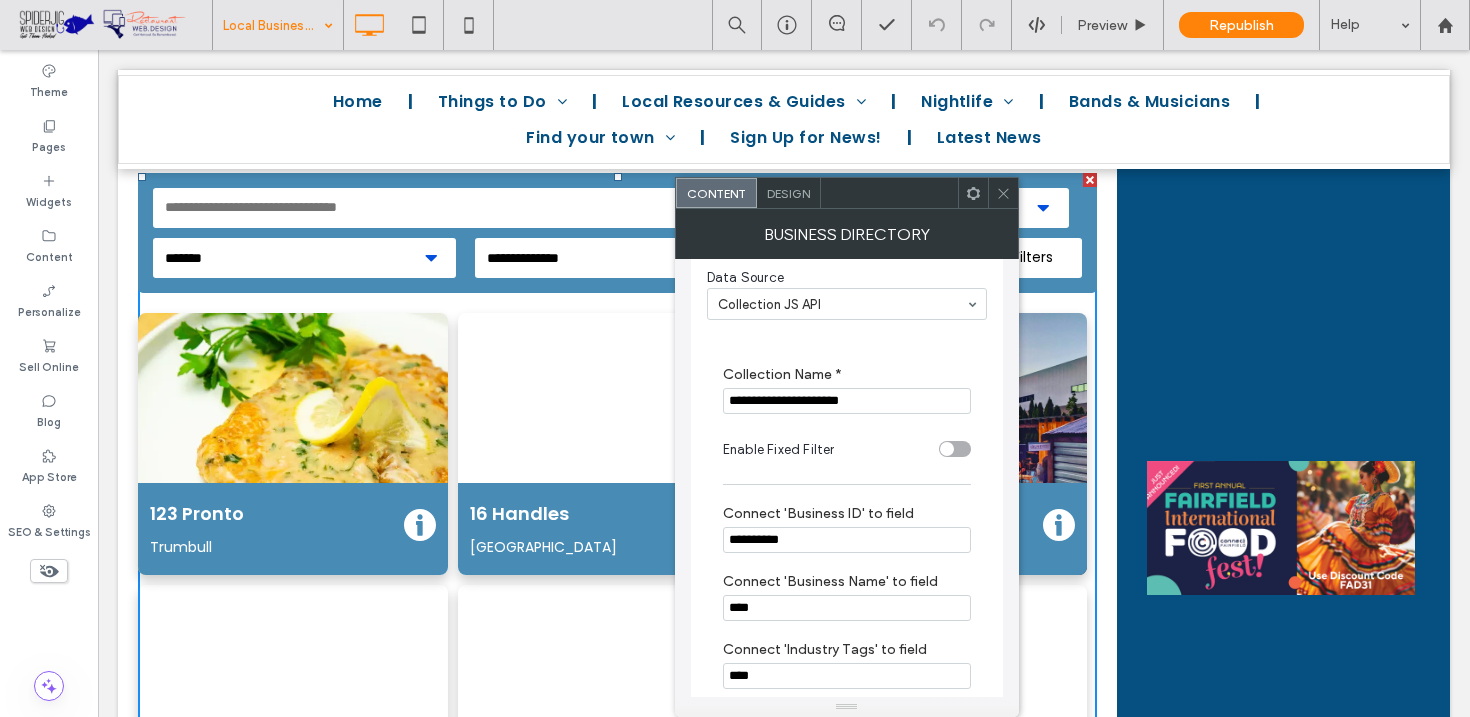 click 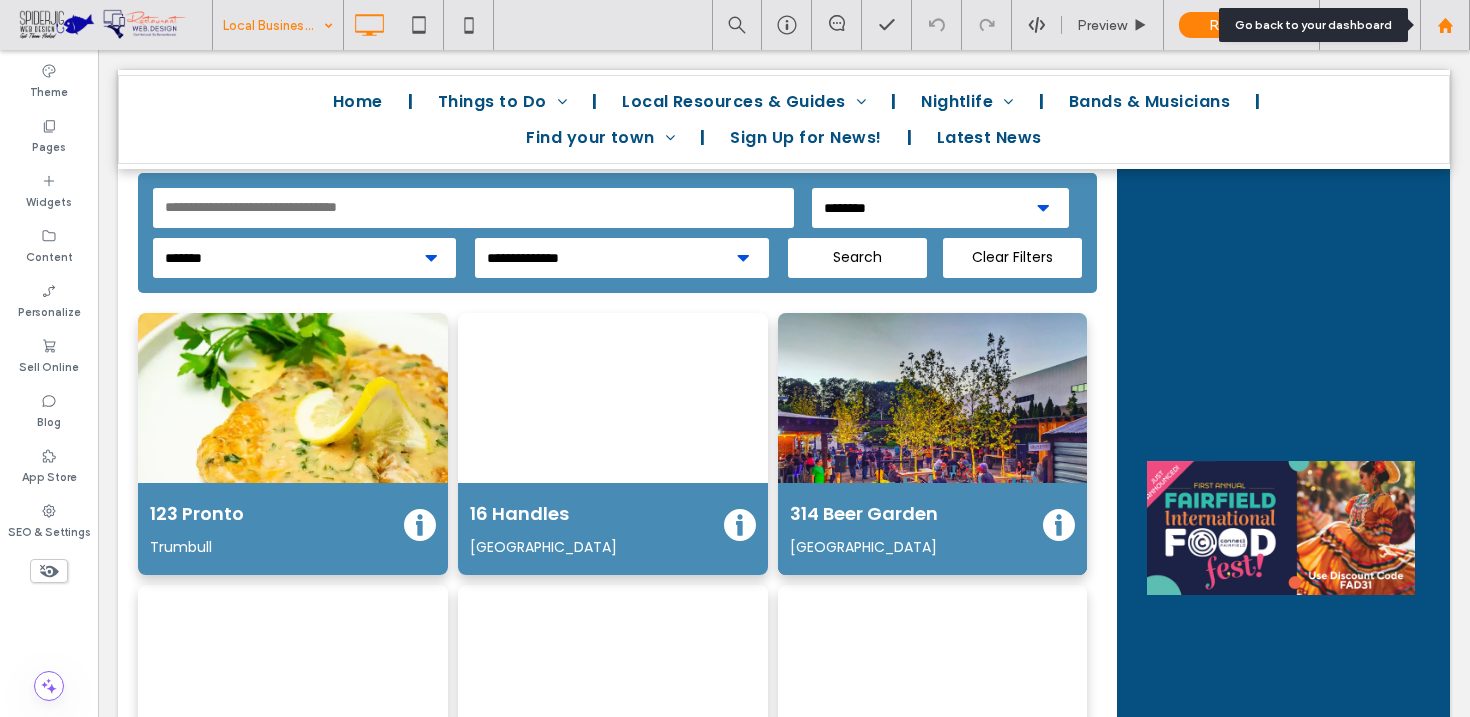 click at bounding box center (1445, 25) 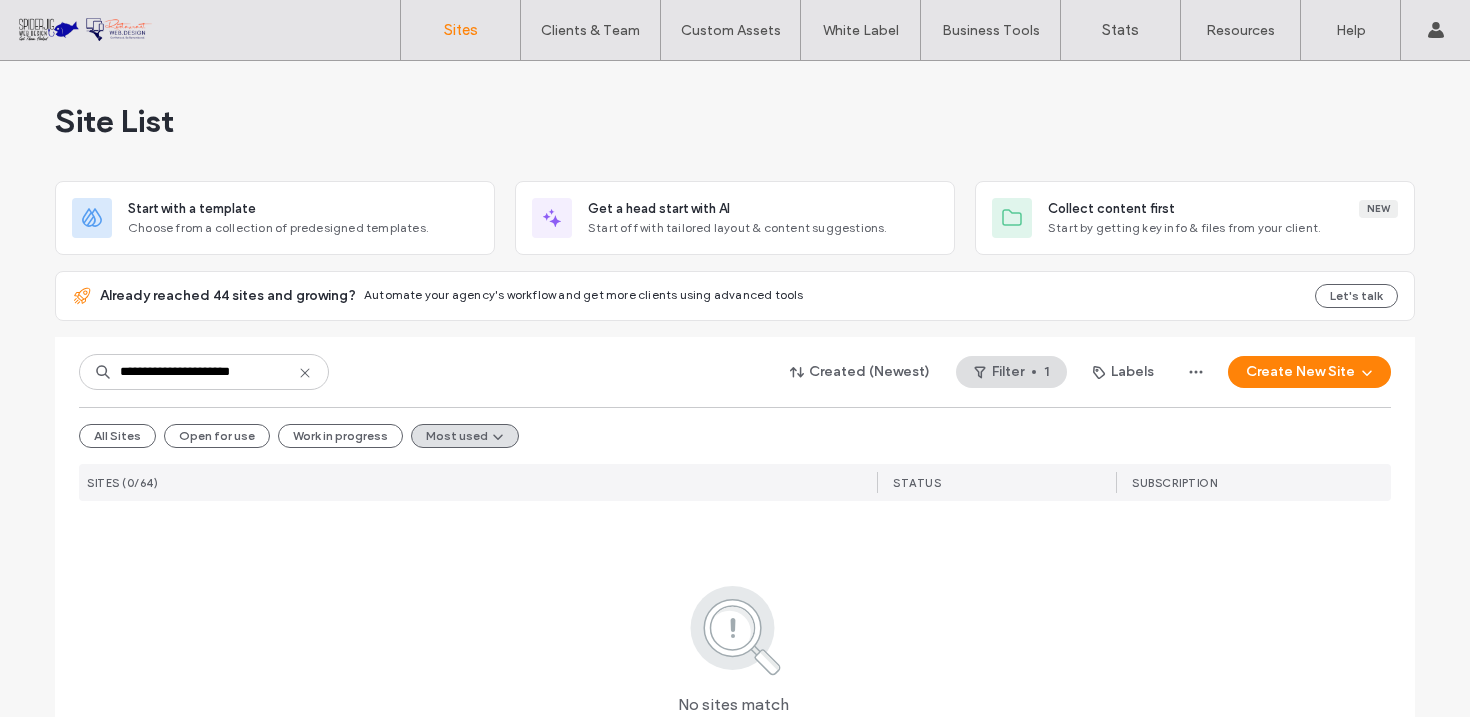 scroll, scrollTop: 0, scrollLeft: 0, axis: both 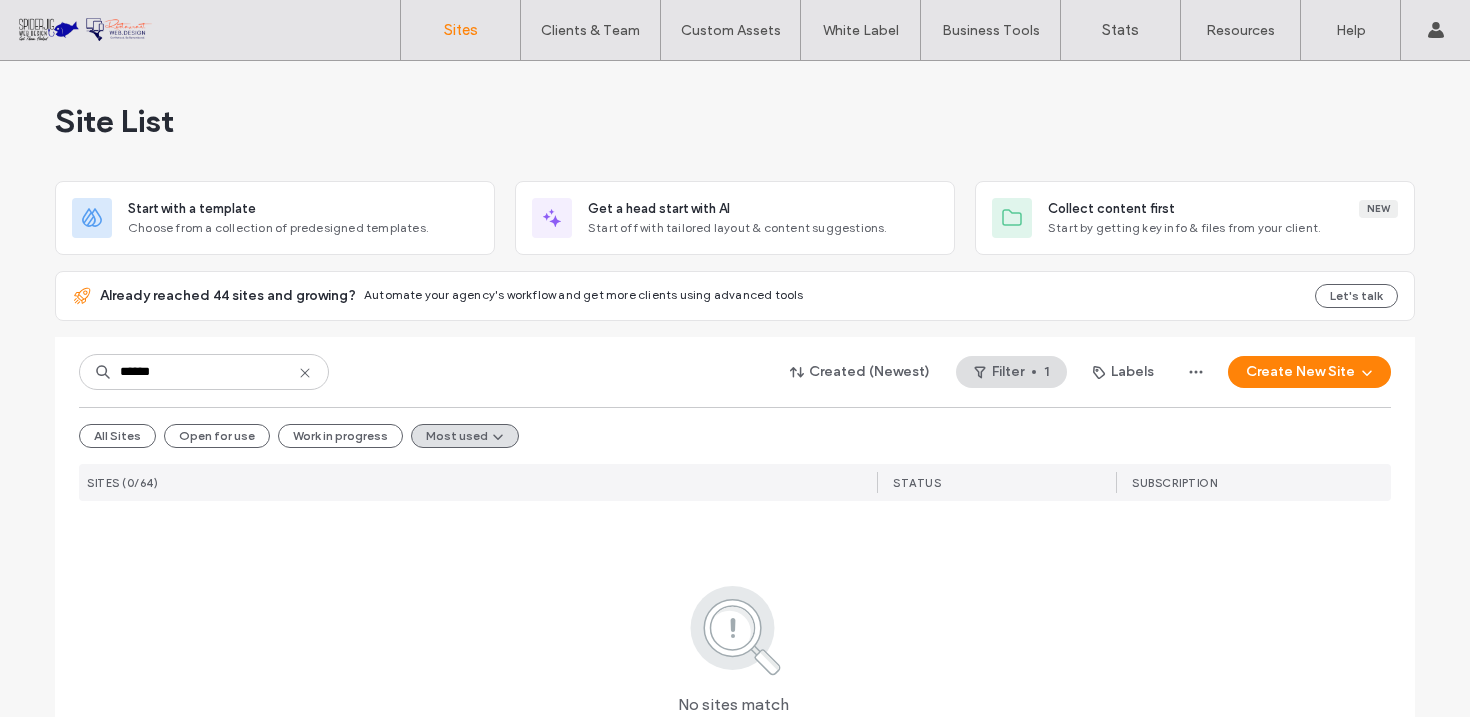 type on "*******" 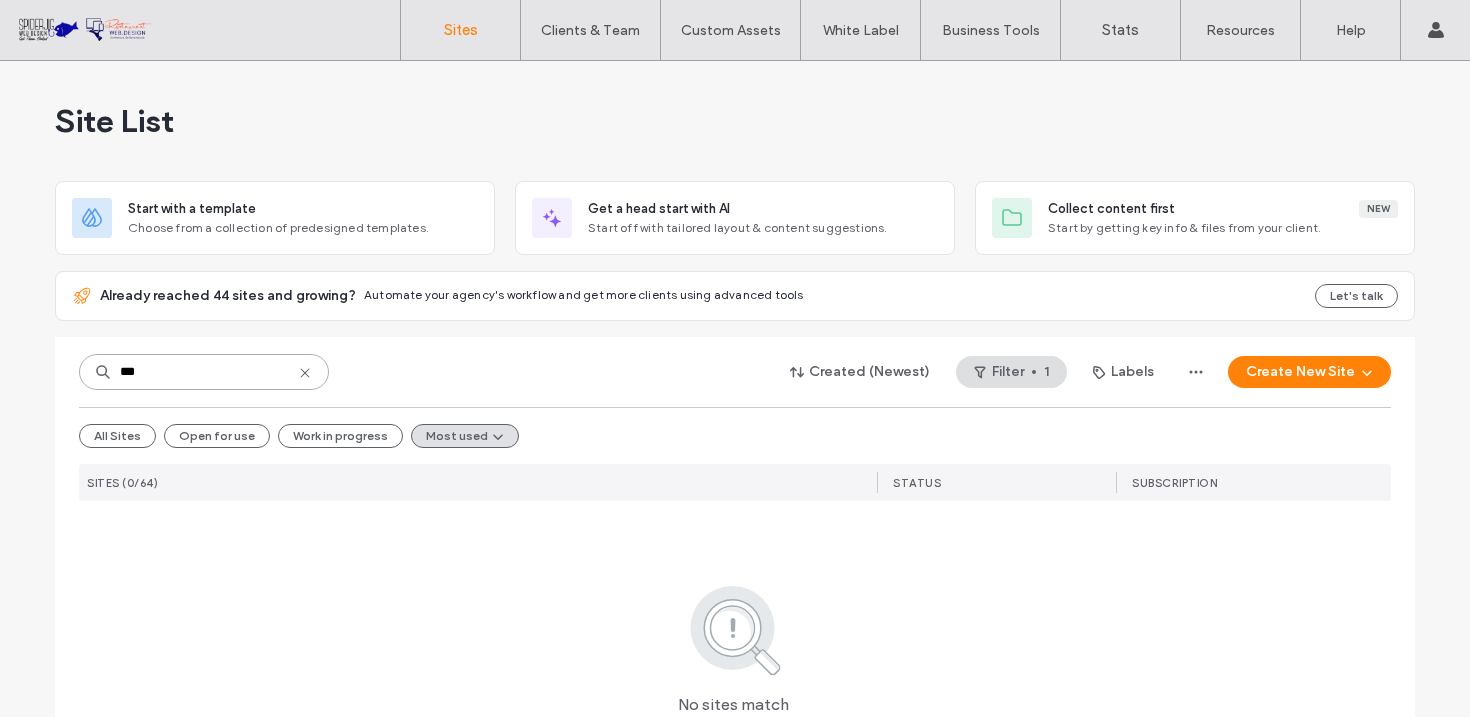 click on "***" at bounding box center (204, 372) 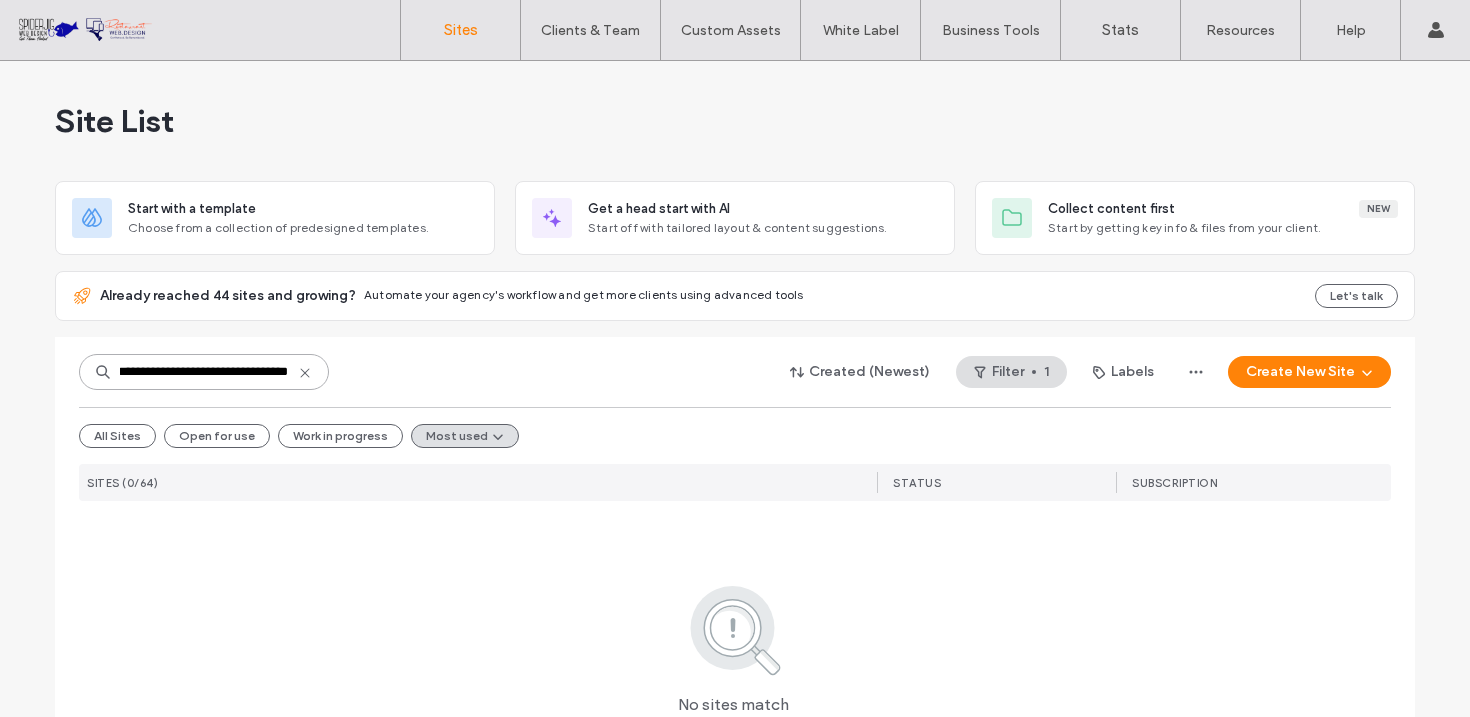 scroll, scrollTop: 0, scrollLeft: 58, axis: horizontal 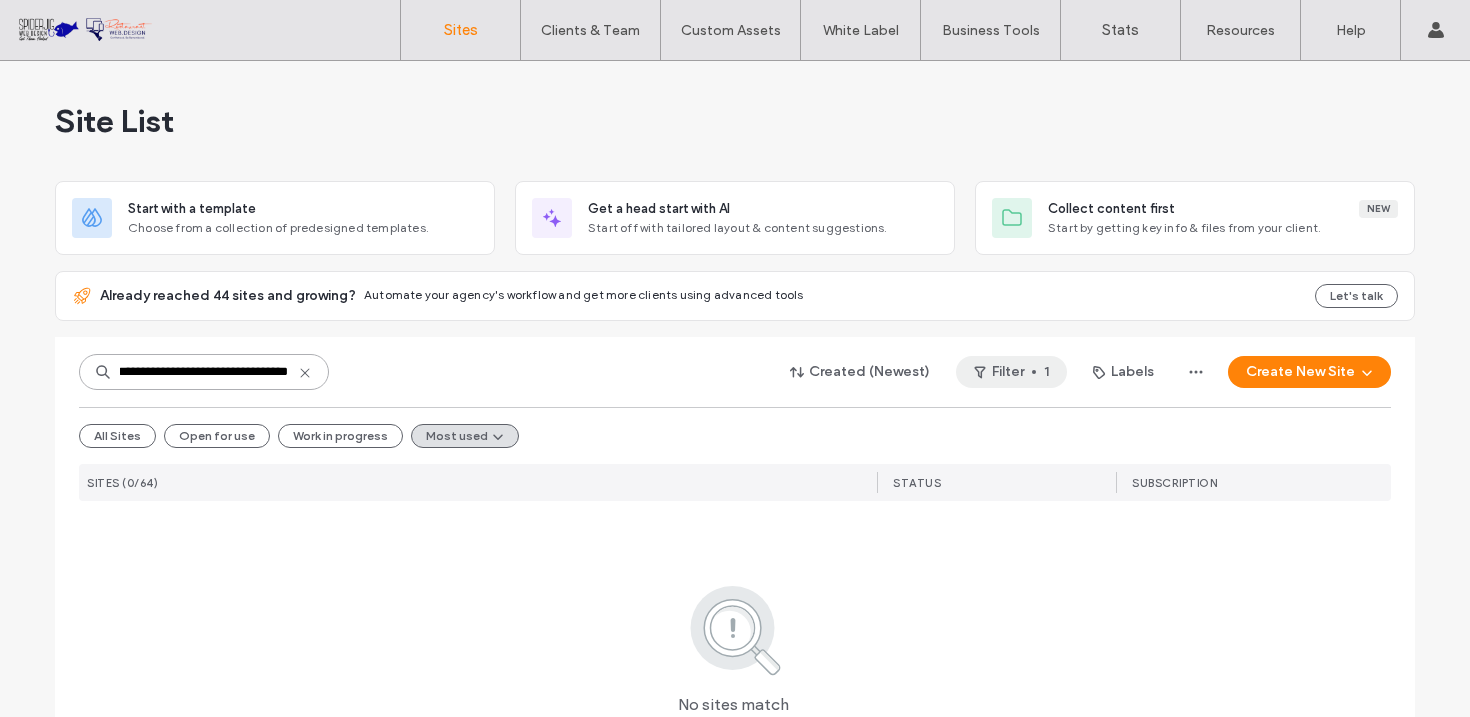 type on "**********" 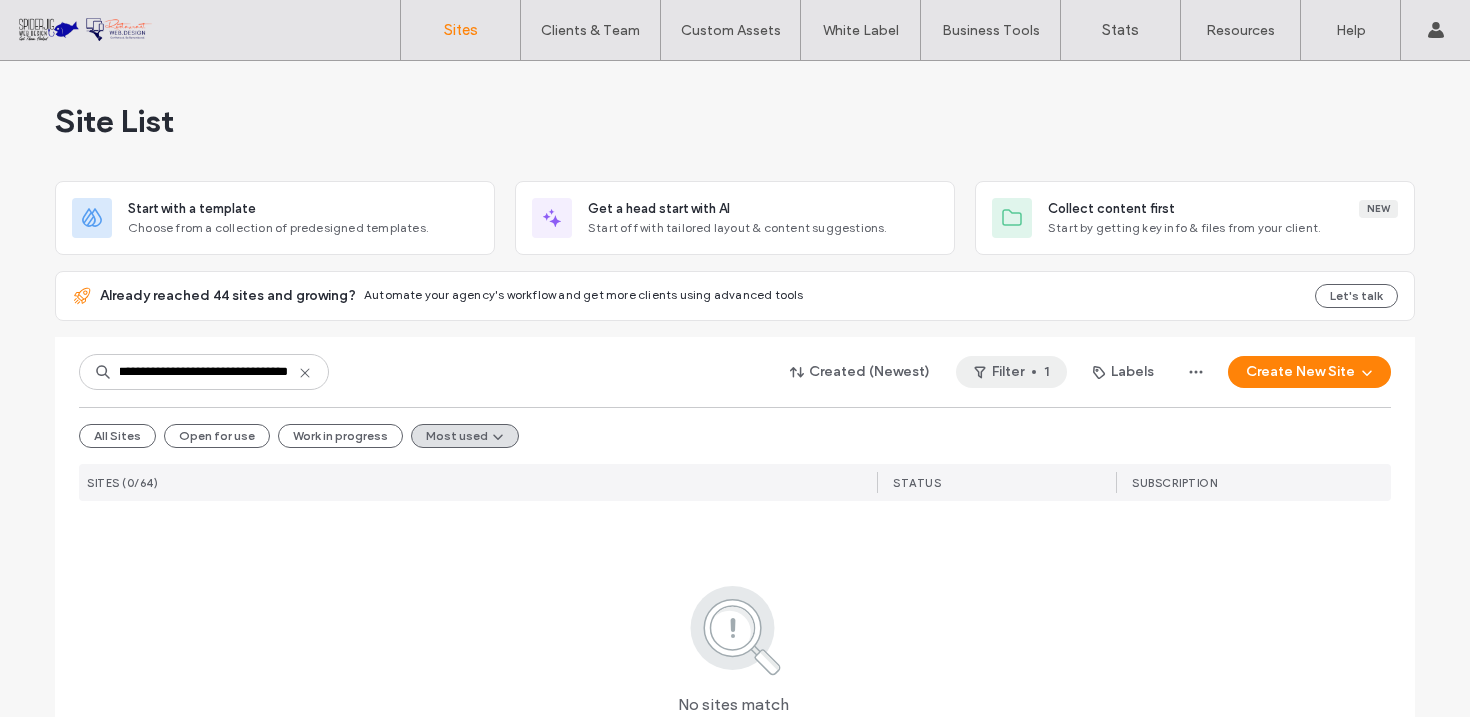 click at bounding box center (1034, 372) 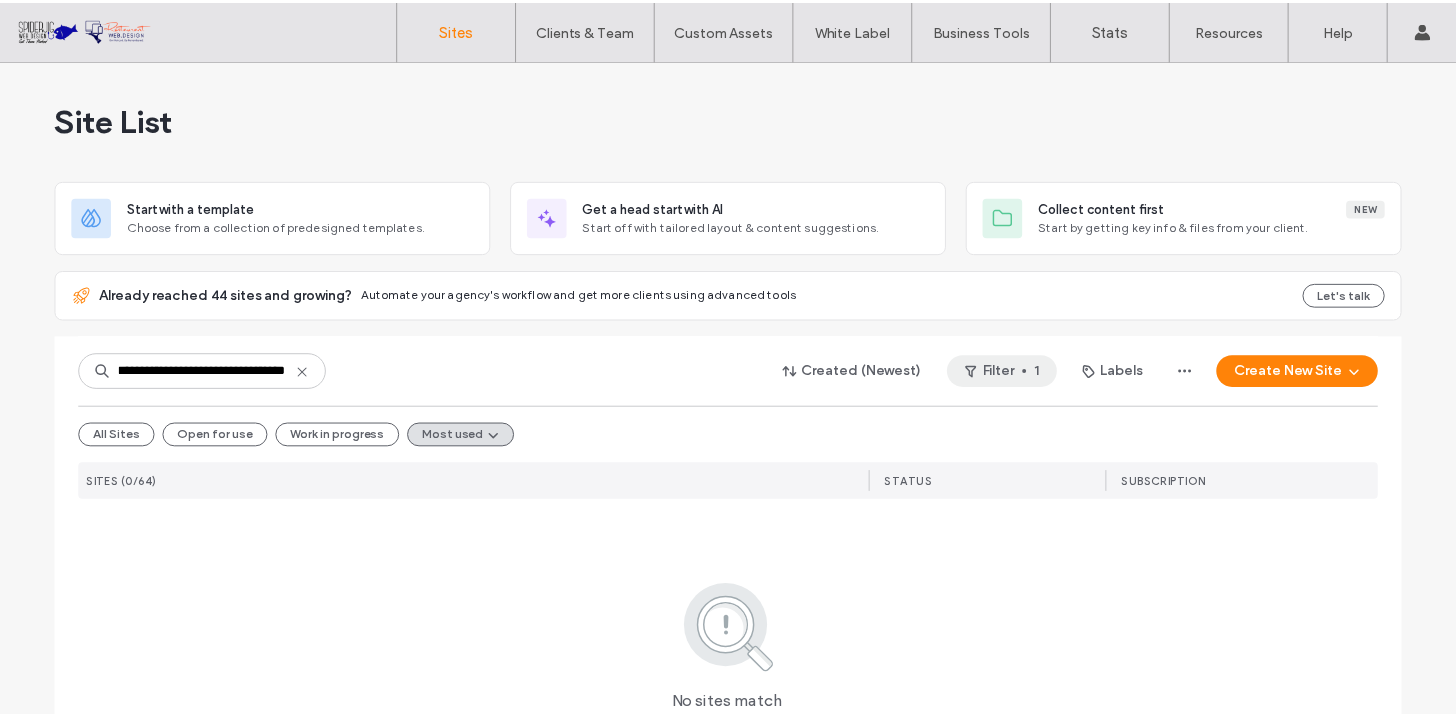 scroll, scrollTop: 0, scrollLeft: 0, axis: both 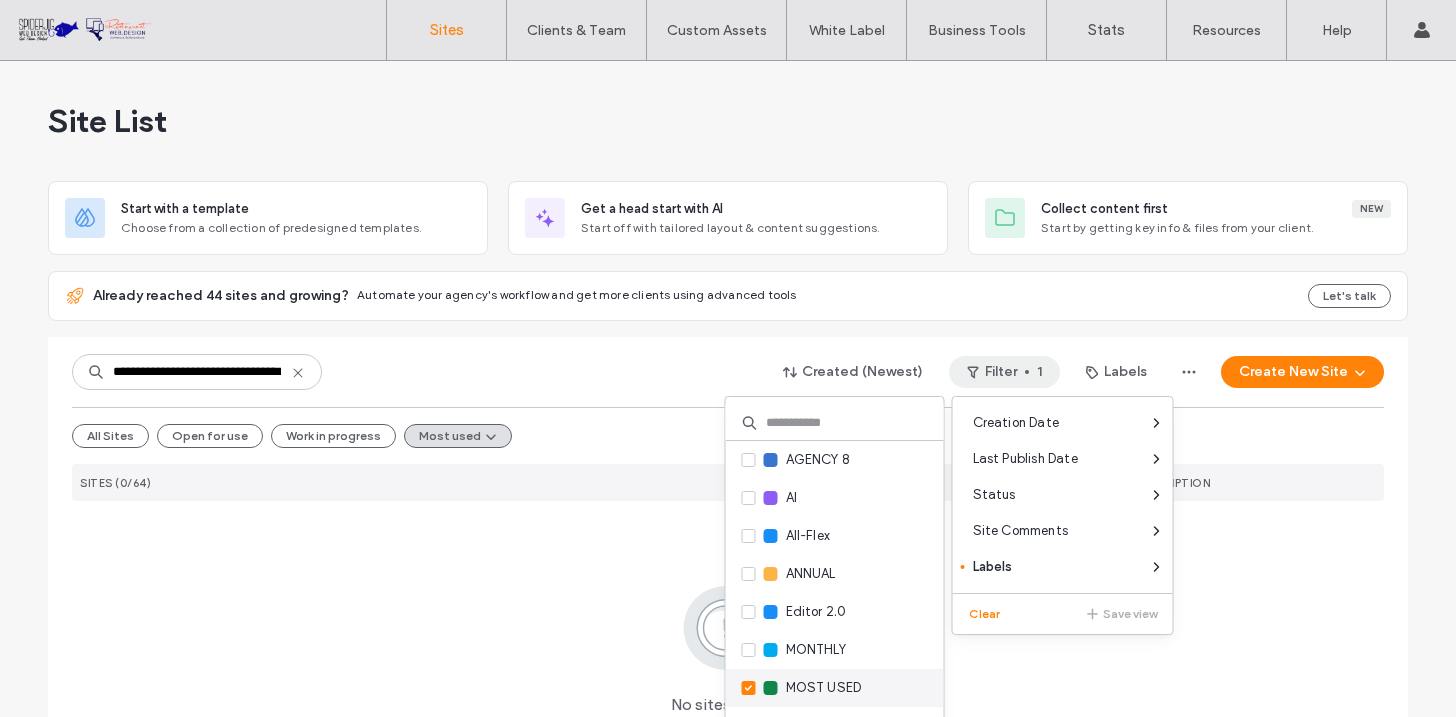 click 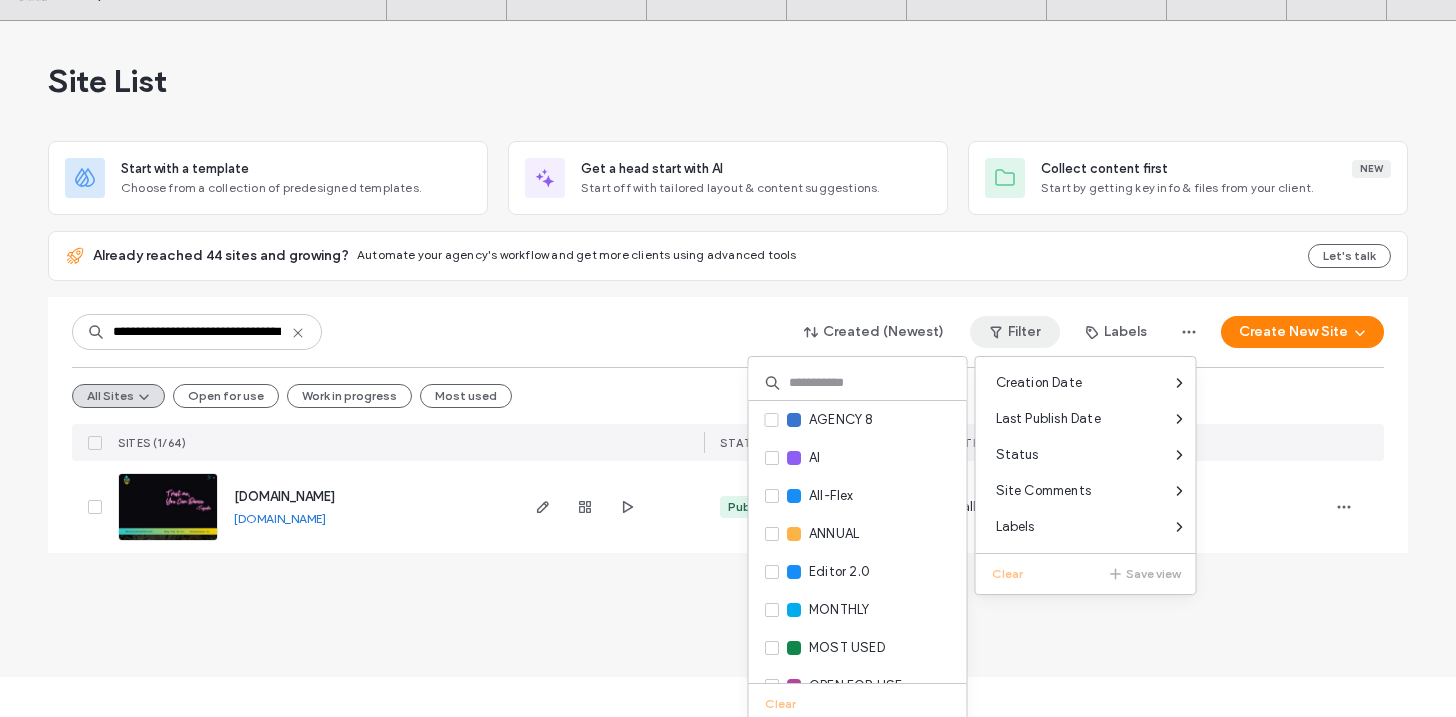 scroll, scrollTop: 41, scrollLeft: 0, axis: vertical 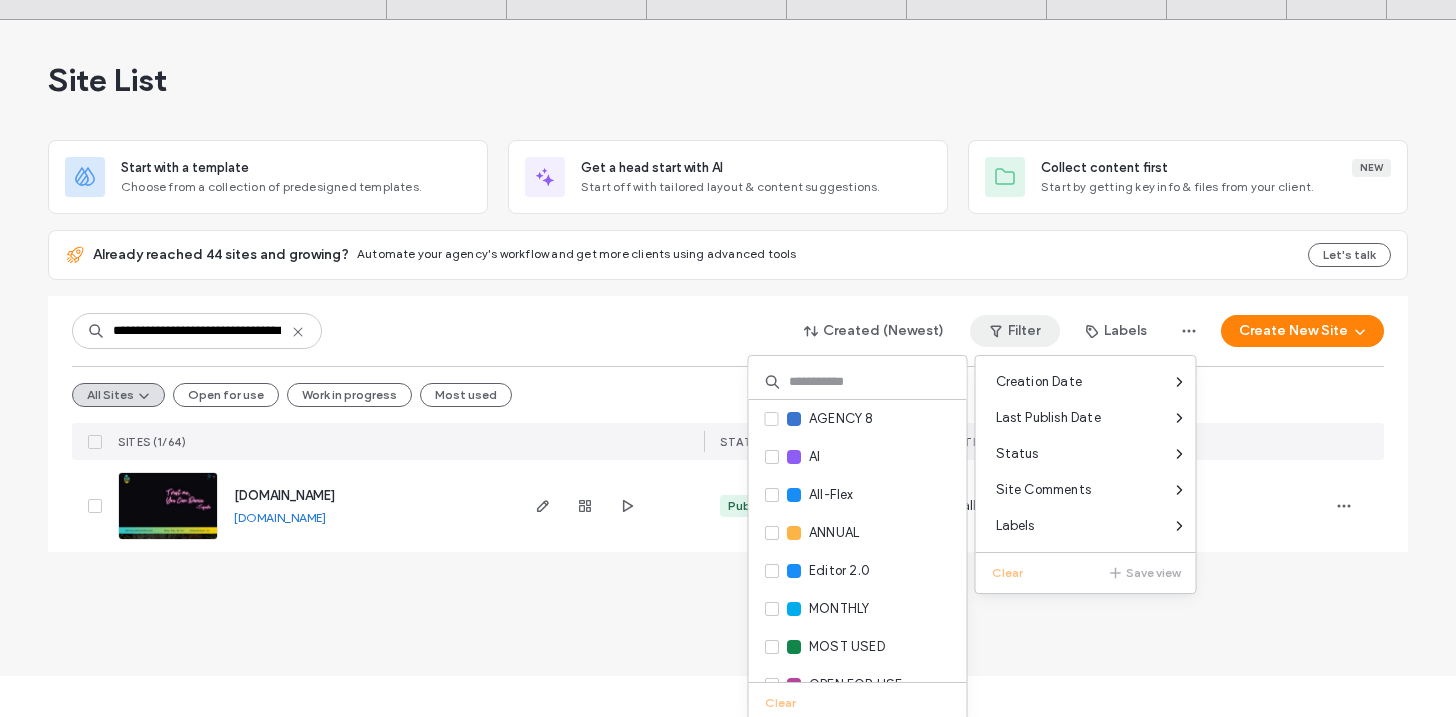 click at bounding box center (168, 541) 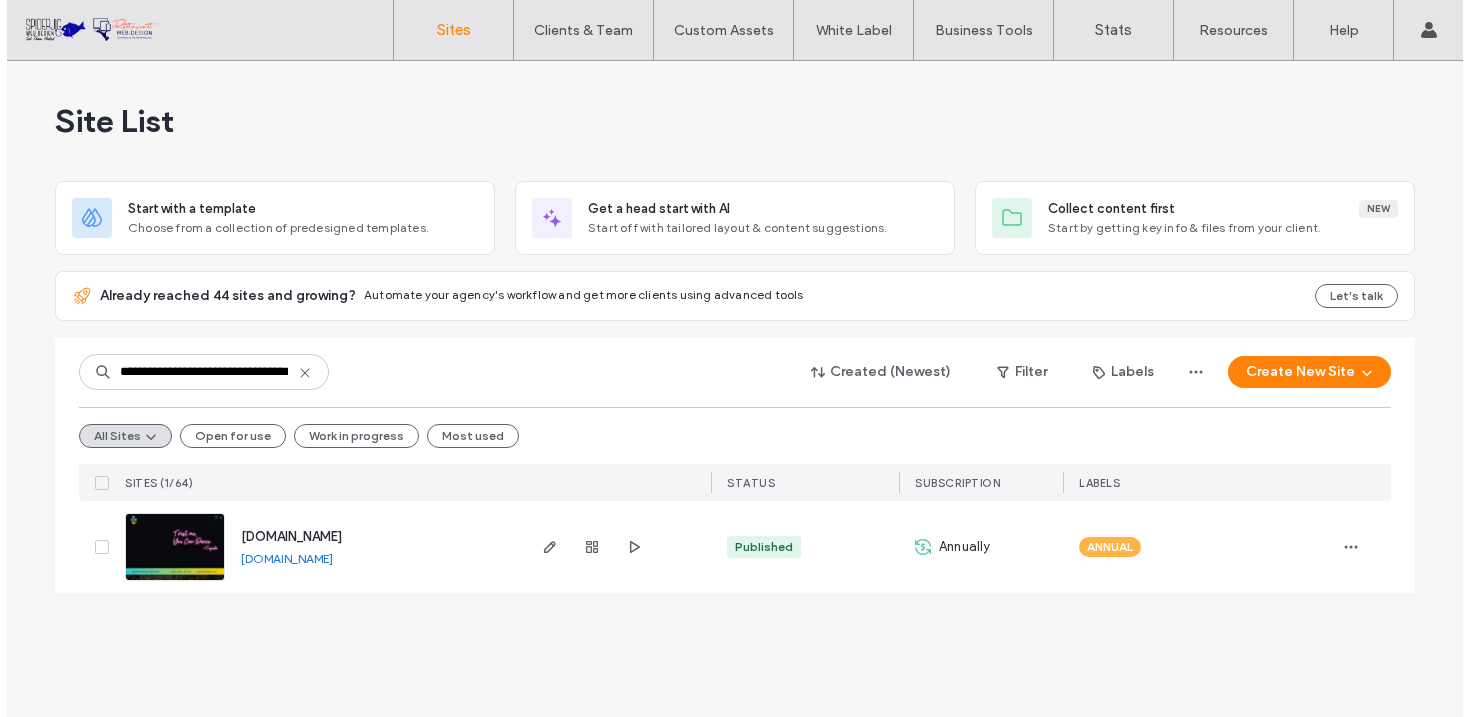 scroll, scrollTop: 0, scrollLeft: 0, axis: both 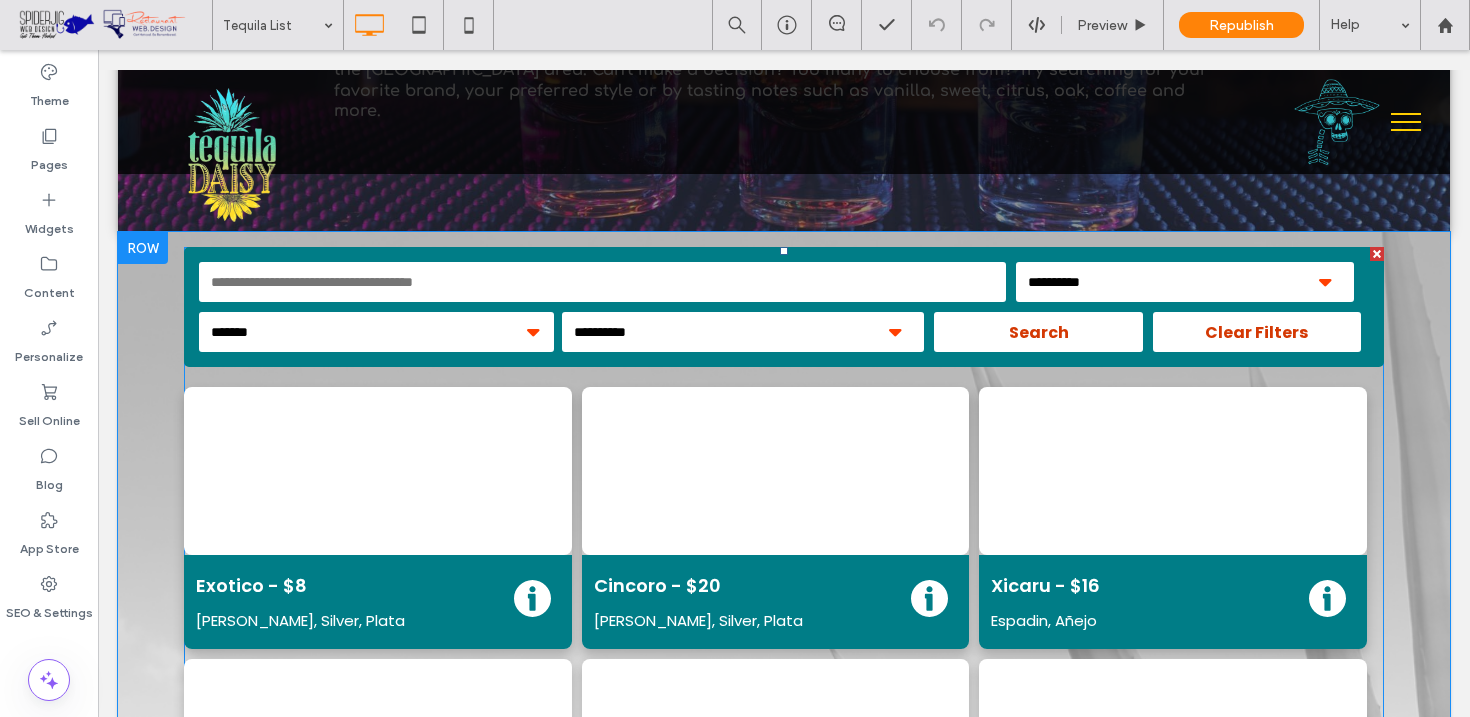 click at bounding box center [784, 1012] 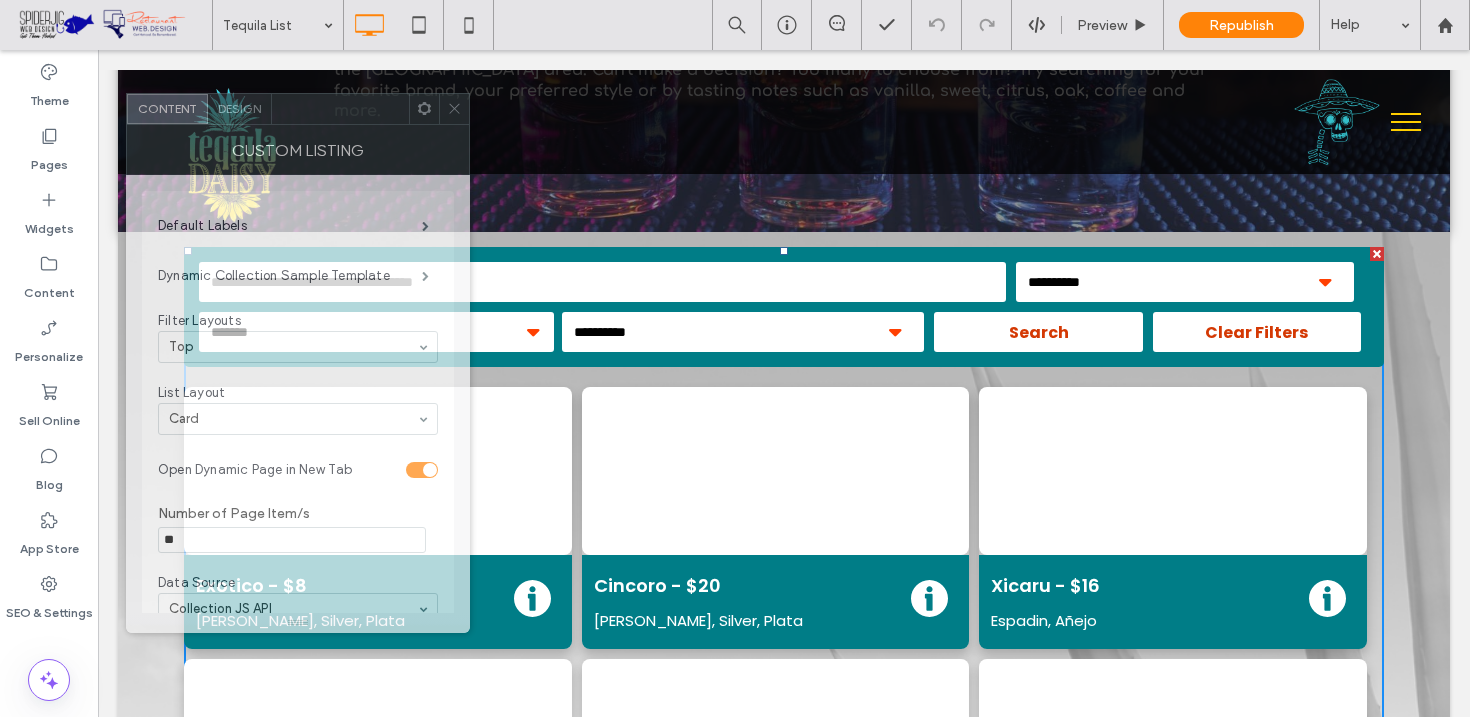 drag, startPoint x: 343, startPoint y: 113, endPoint x: 768, endPoint y: 131, distance: 425.381 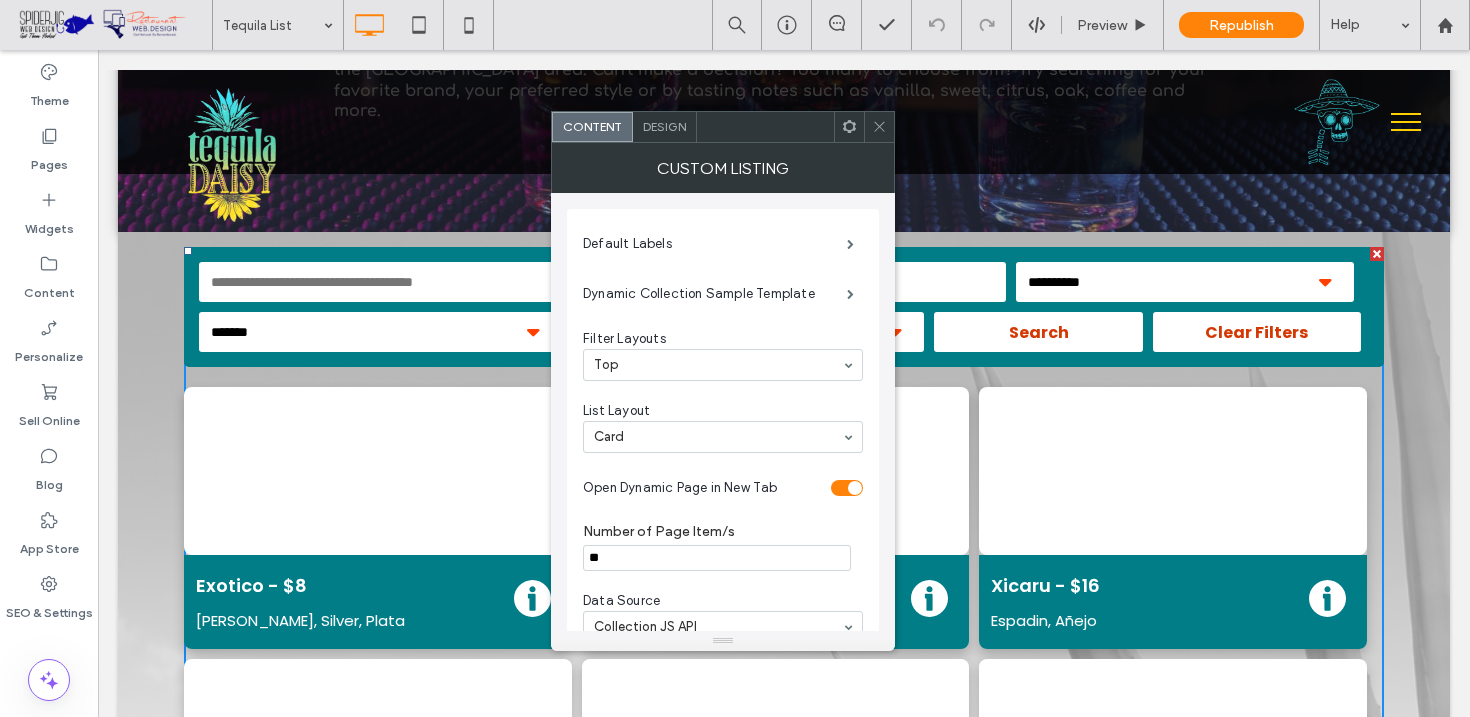 click 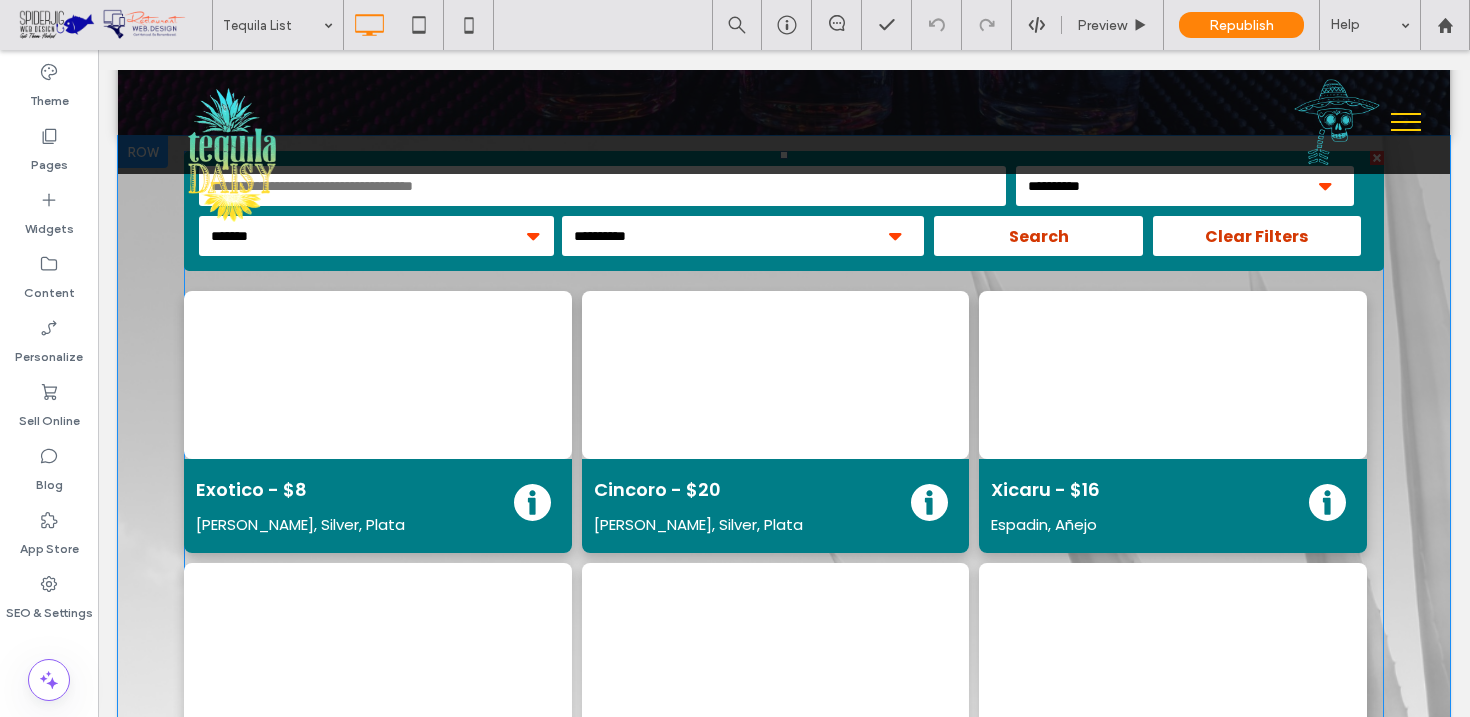 scroll, scrollTop: 665, scrollLeft: 0, axis: vertical 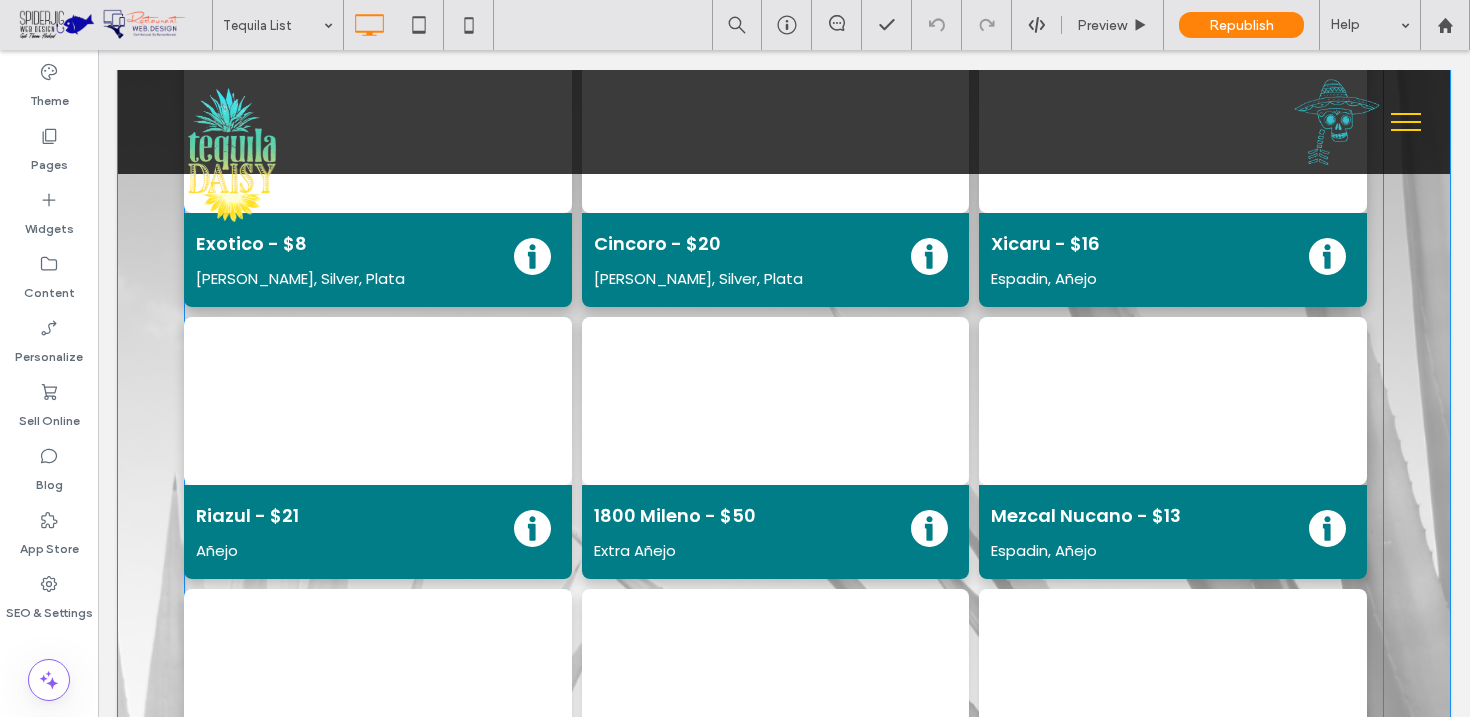 click at bounding box center [784, 670] 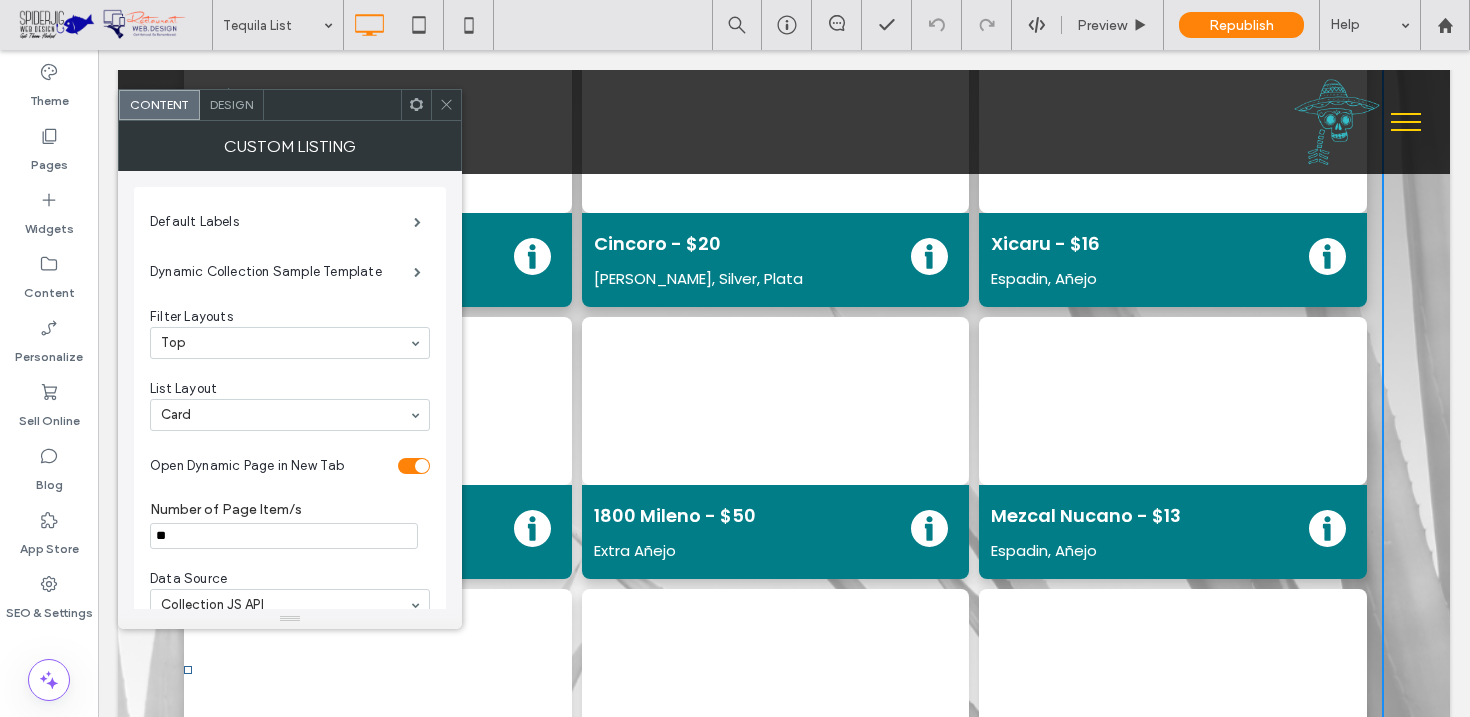 click 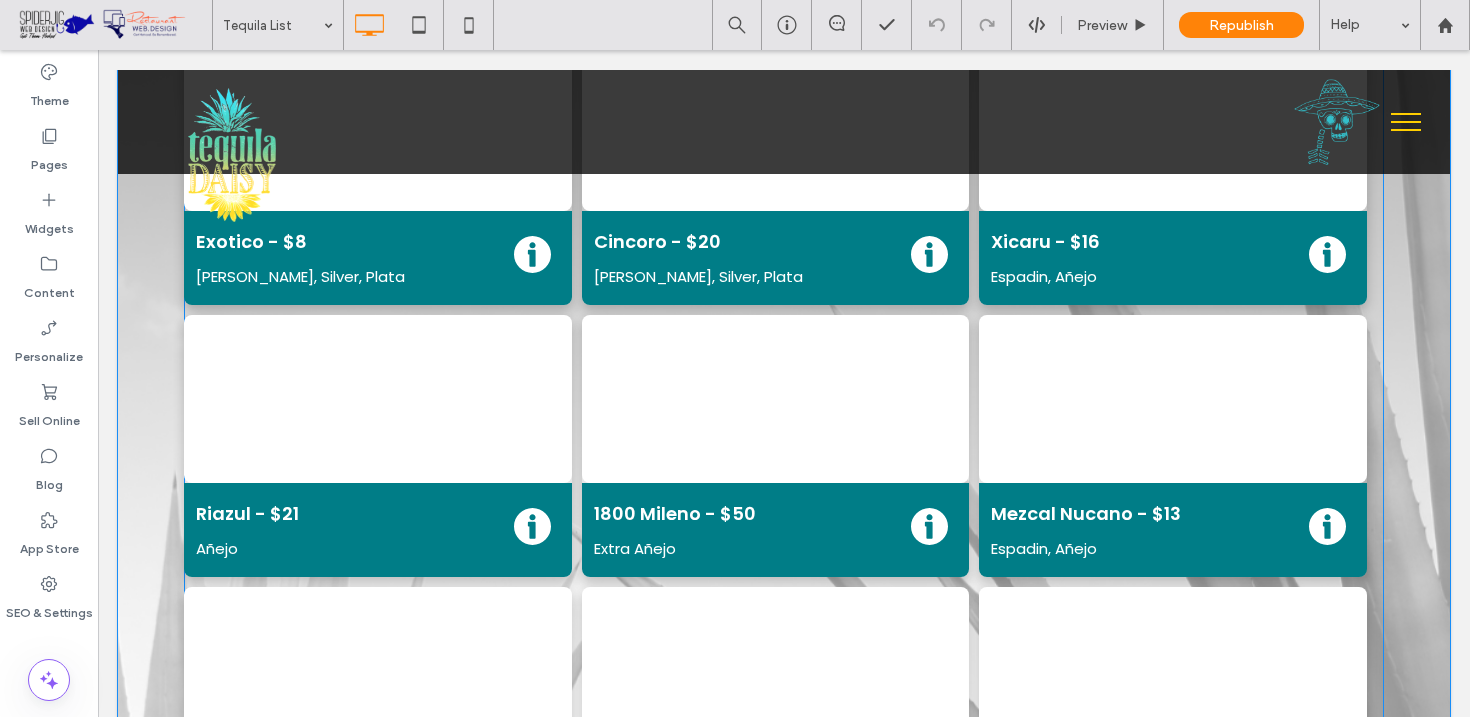 scroll, scrollTop: 0, scrollLeft: 0, axis: both 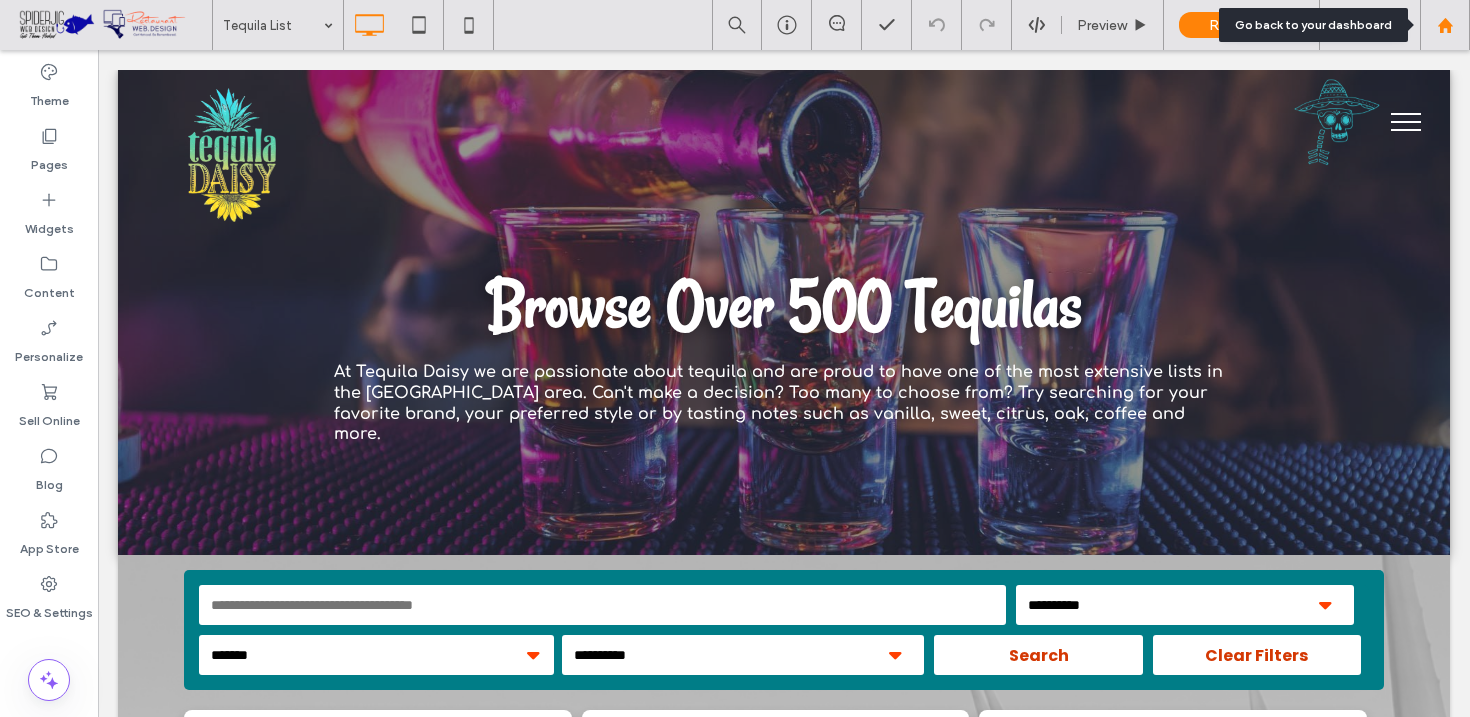 click at bounding box center (1445, 25) 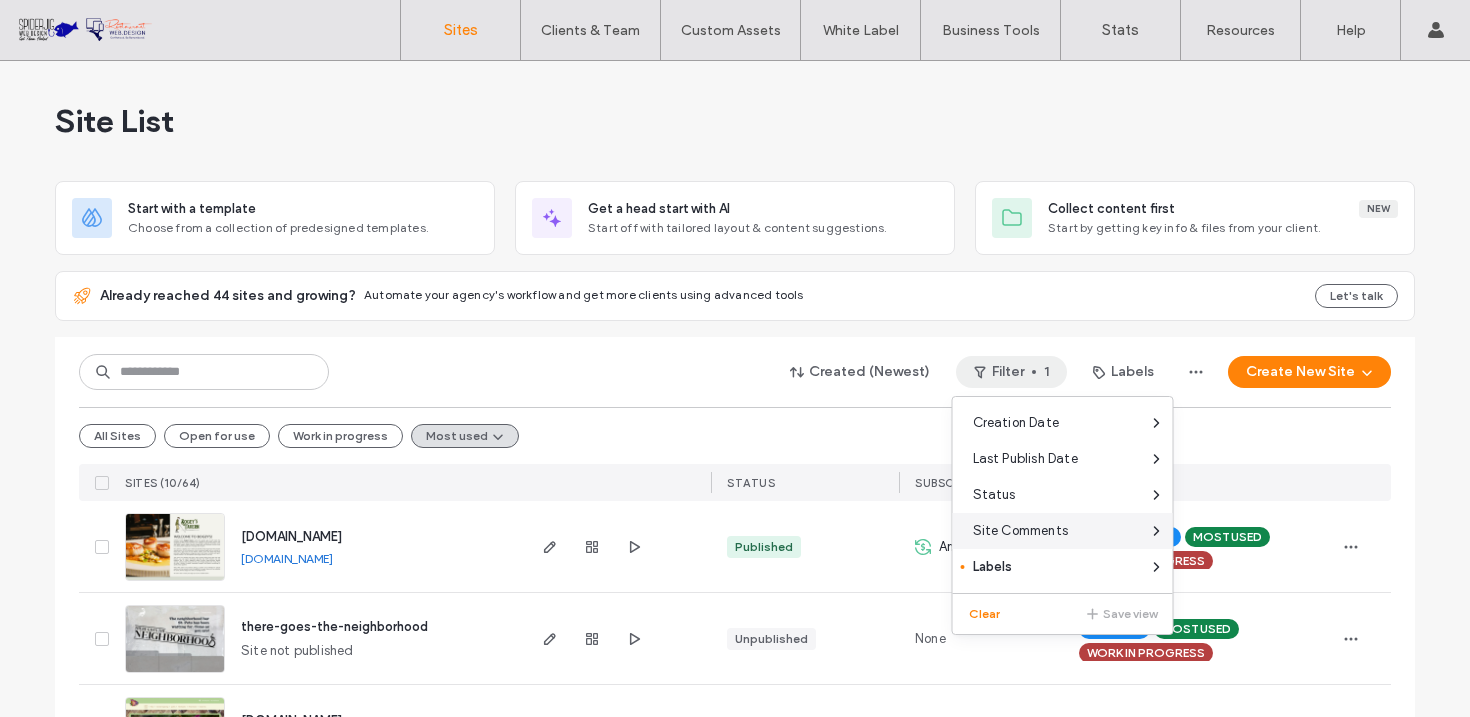 scroll, scrollTop: 0, scrollLeft: 0, axis: both 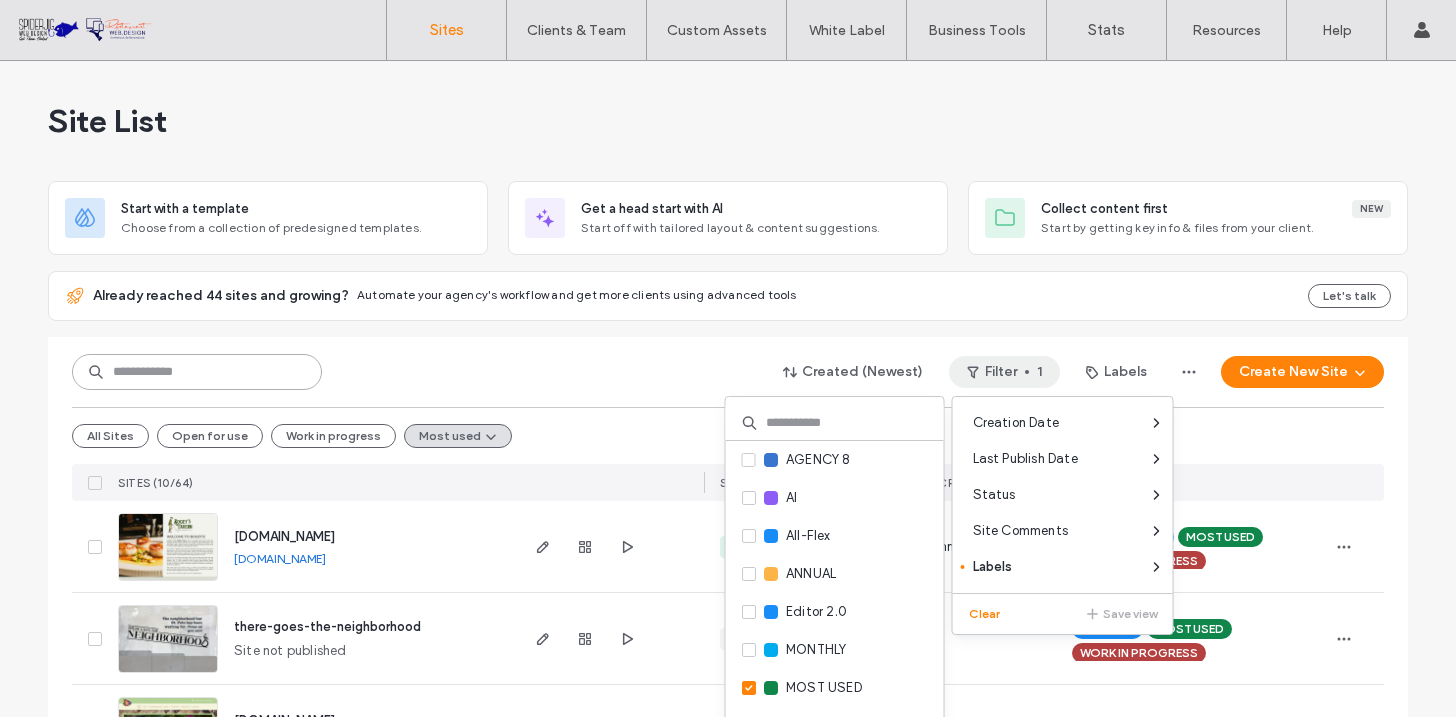 click at bounding box center (197, 372) 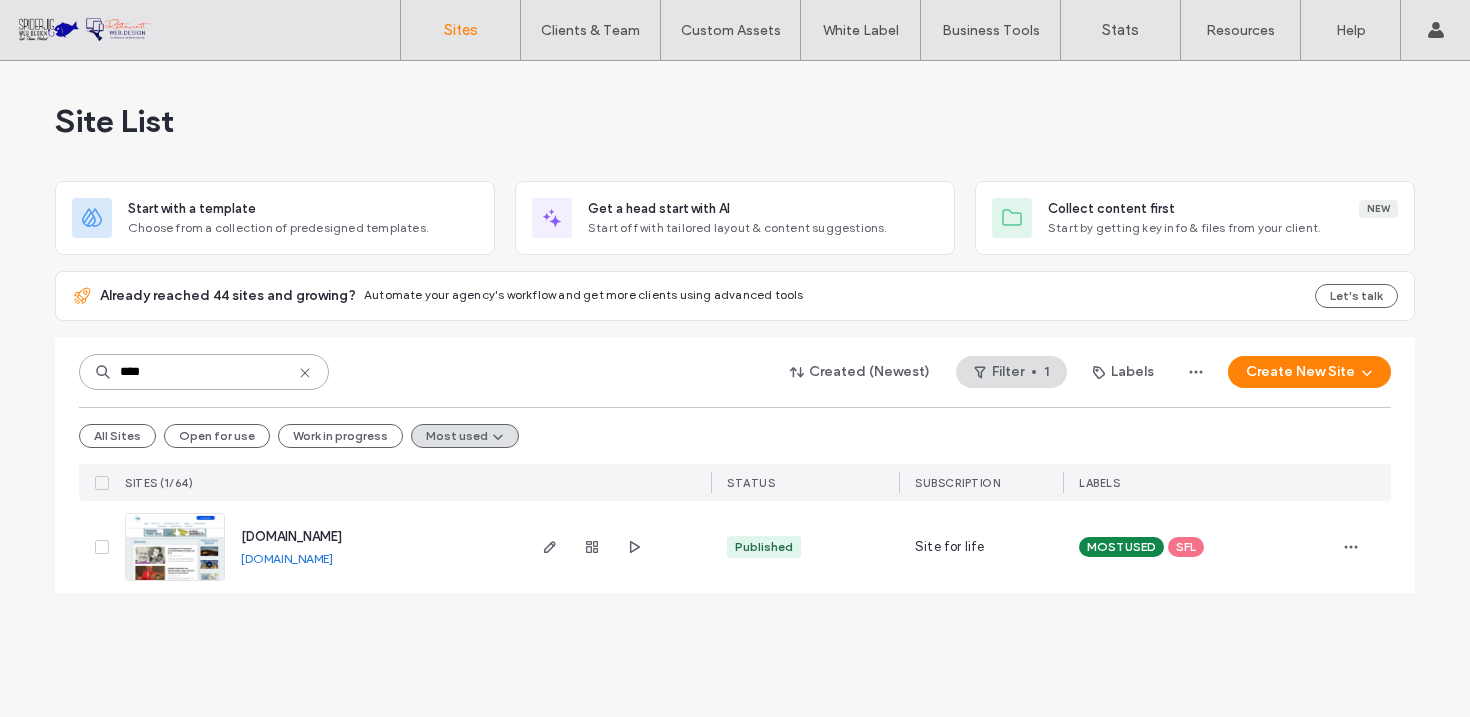 type on "****" 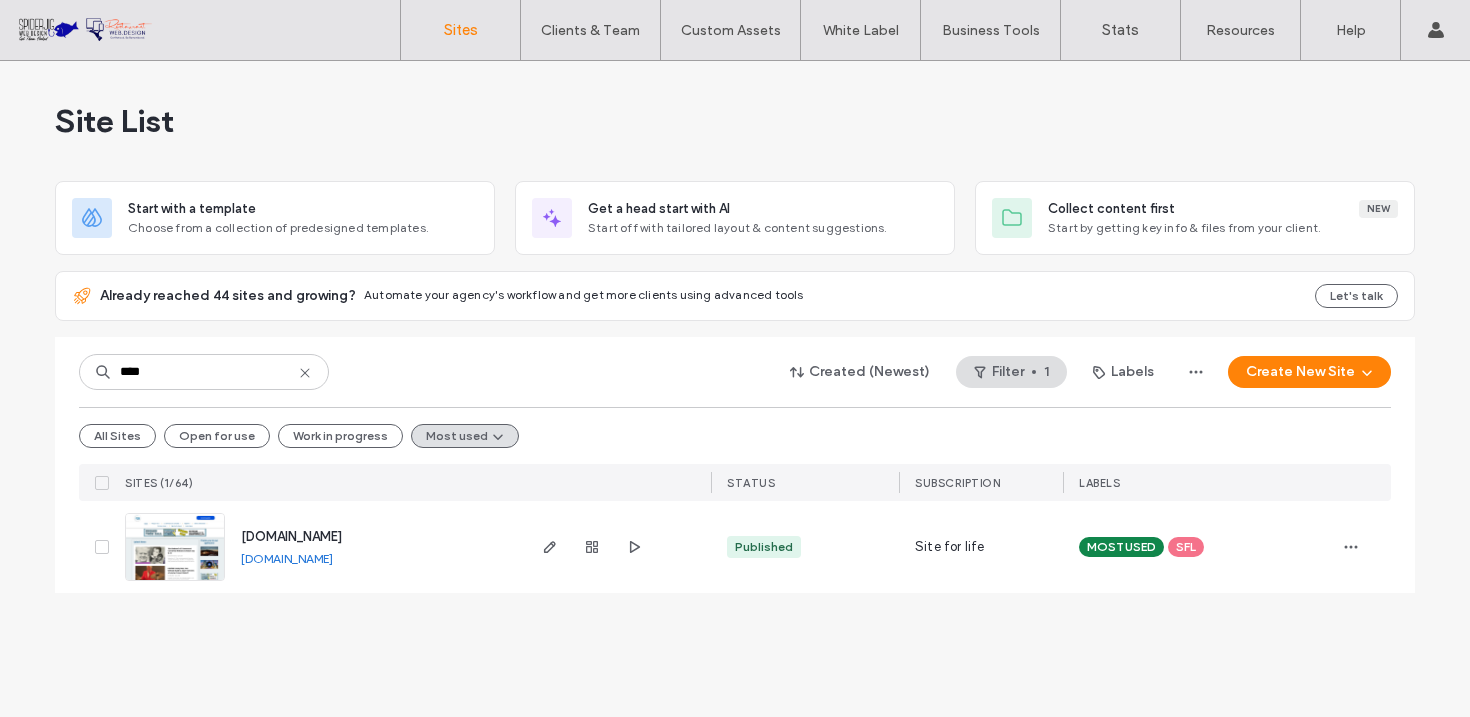 click at bounding box center (175, 582) 